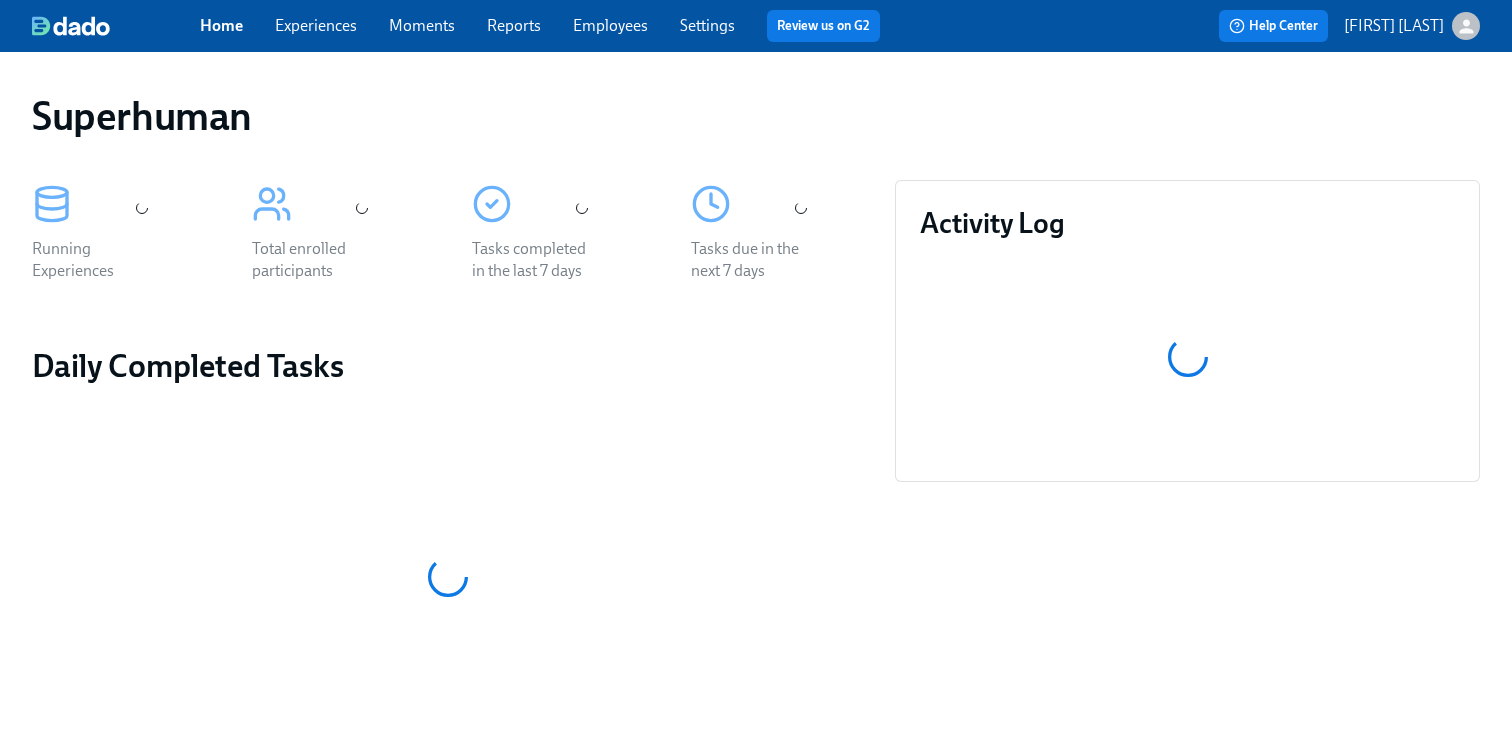 scroll, scrollTop: 0, scrollLeft: 0, axis: both 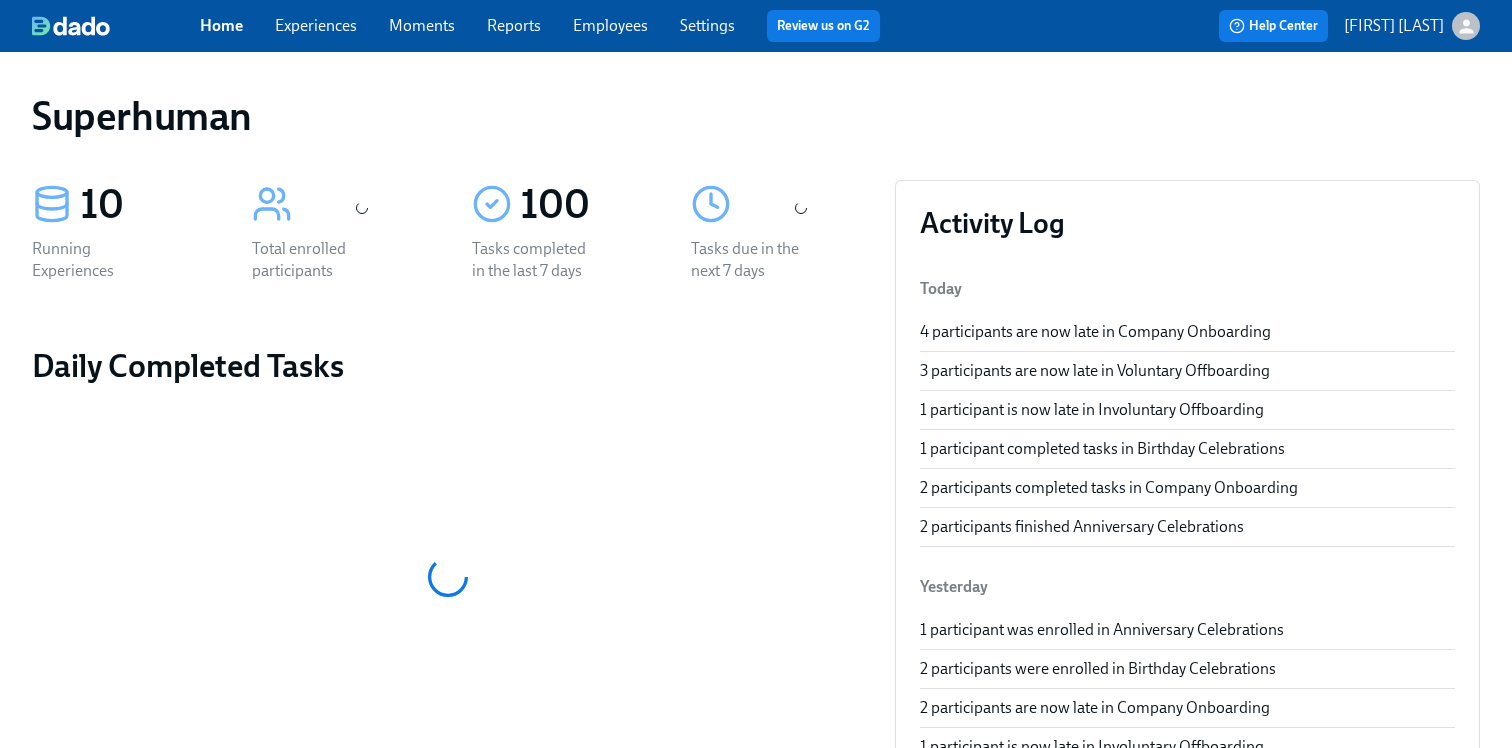 click on "Experiences" at bounding box center [316, 25] 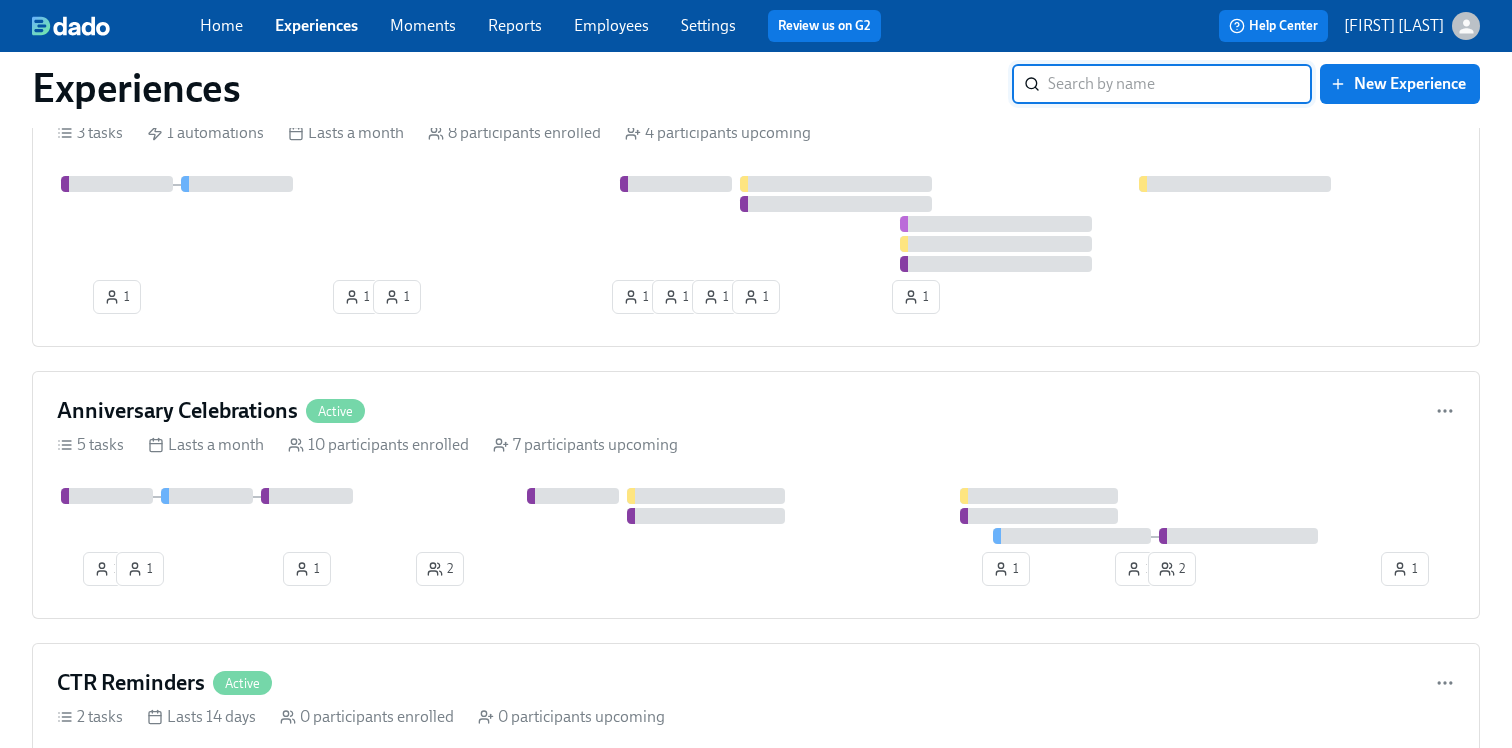 scroll, scrollTop: 3325, scrollLeft: 0, axis: vertical 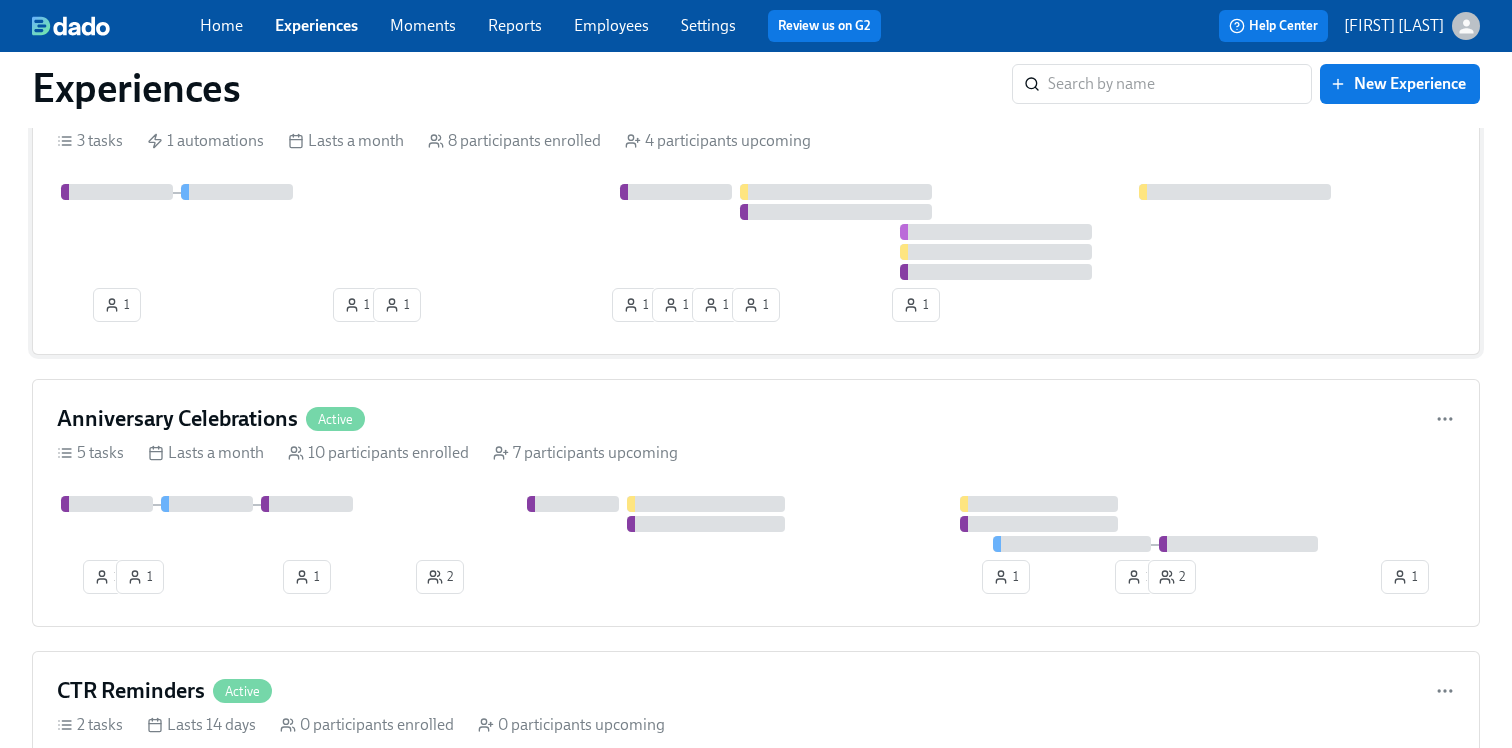 click at bounding box center [756, 232] 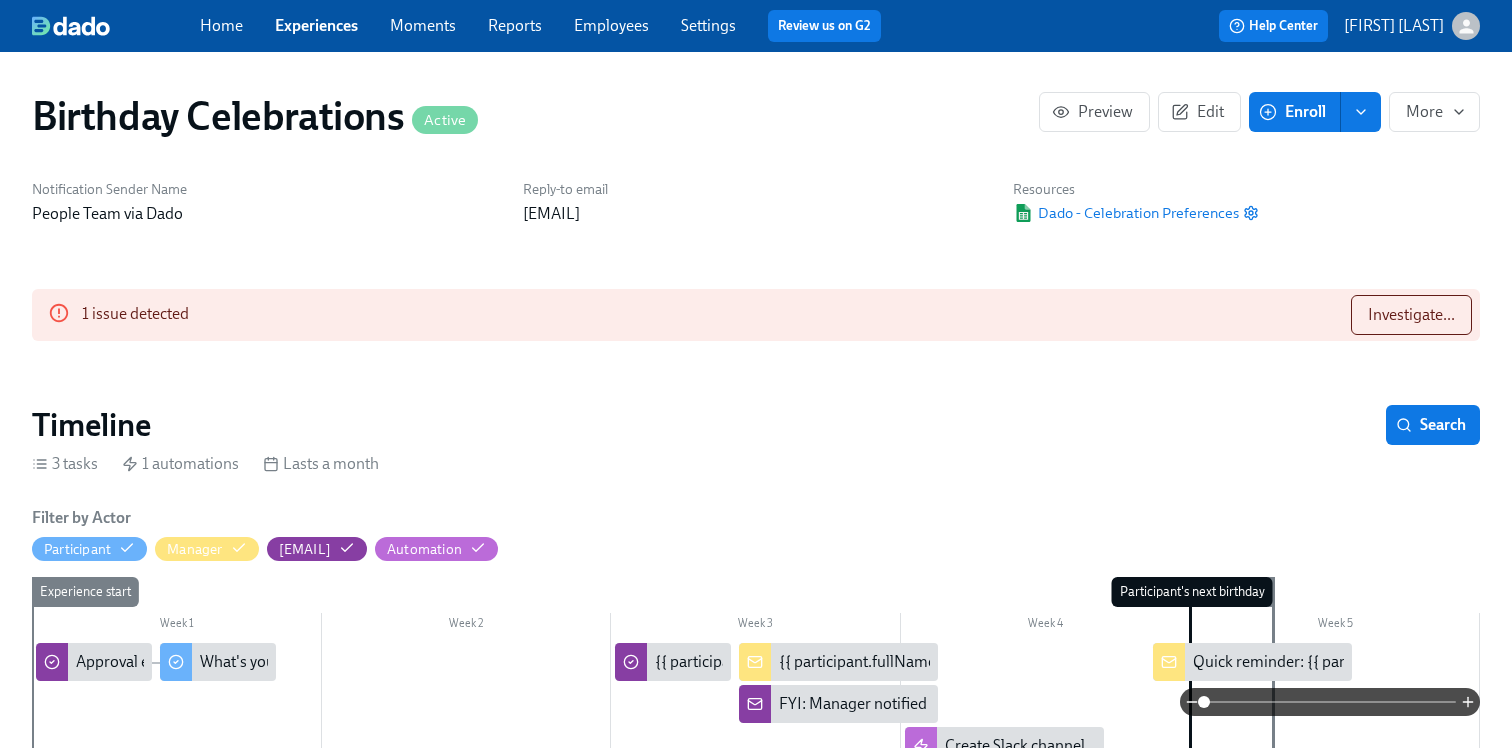 scroll, scrollTop: 0, scrollLeft: 2434, axis: horizontal 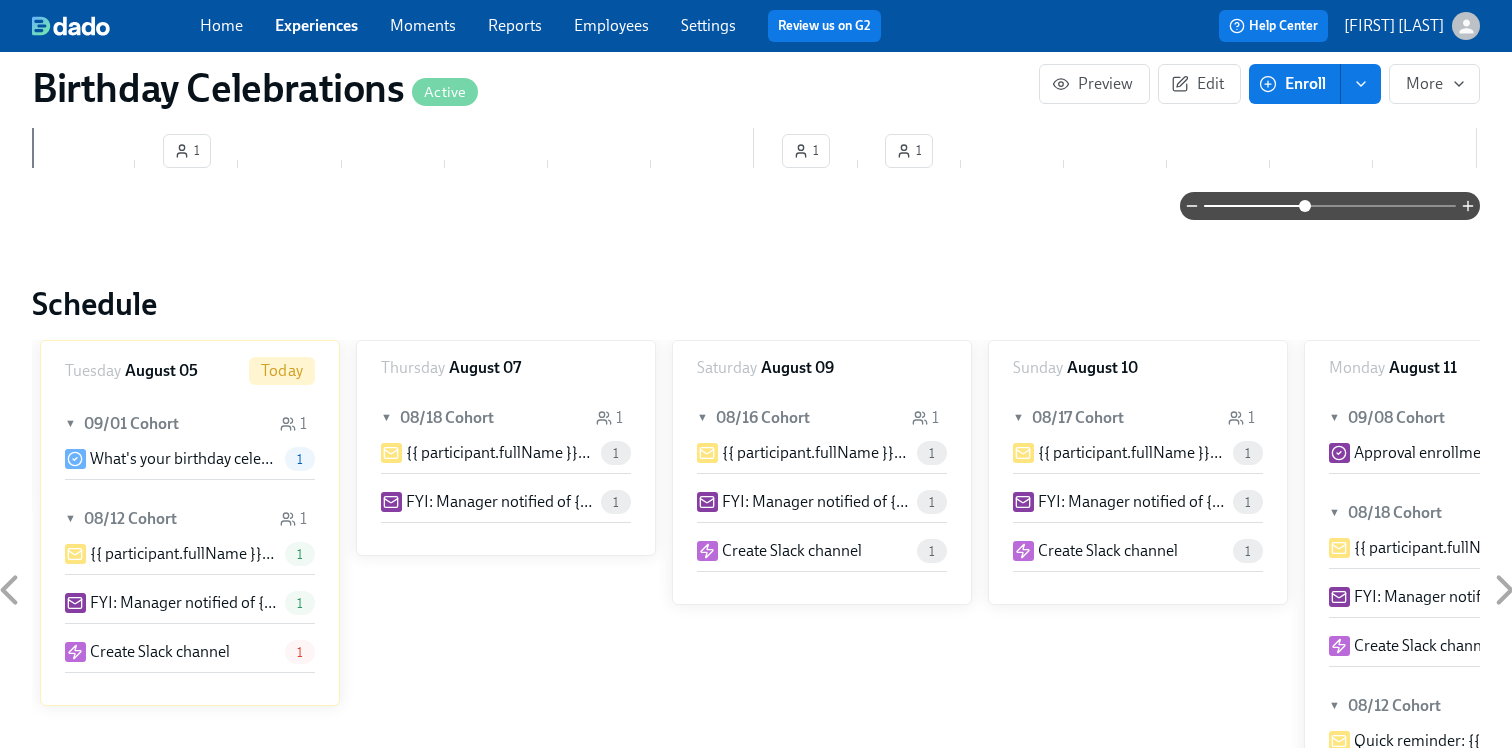 drag, startPoint x: 1207, startPoint y: 206, endPoint x: 1304, endPoint y: 206, distance: 97 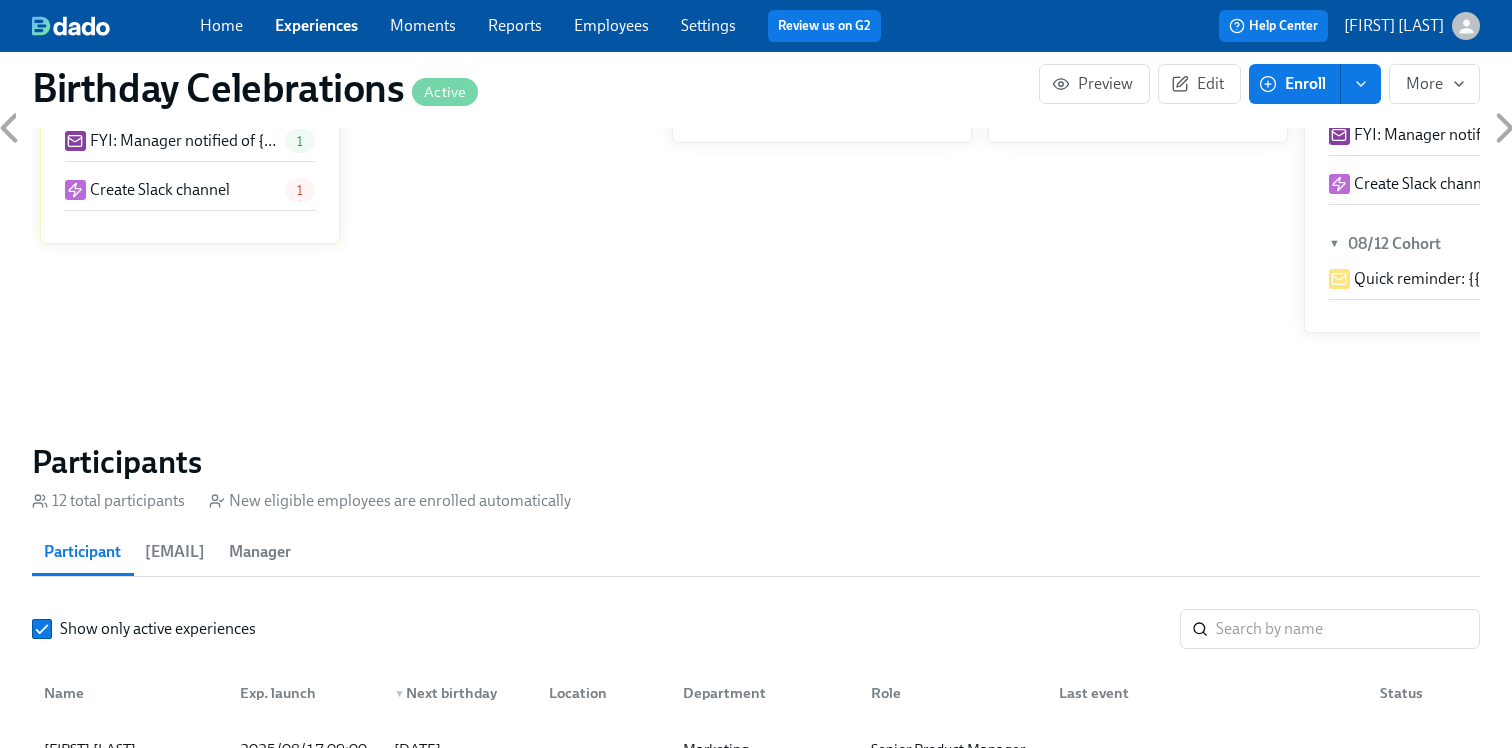 scroll, scrollTop: 1451, scrollLeft: 0, axis: vertical 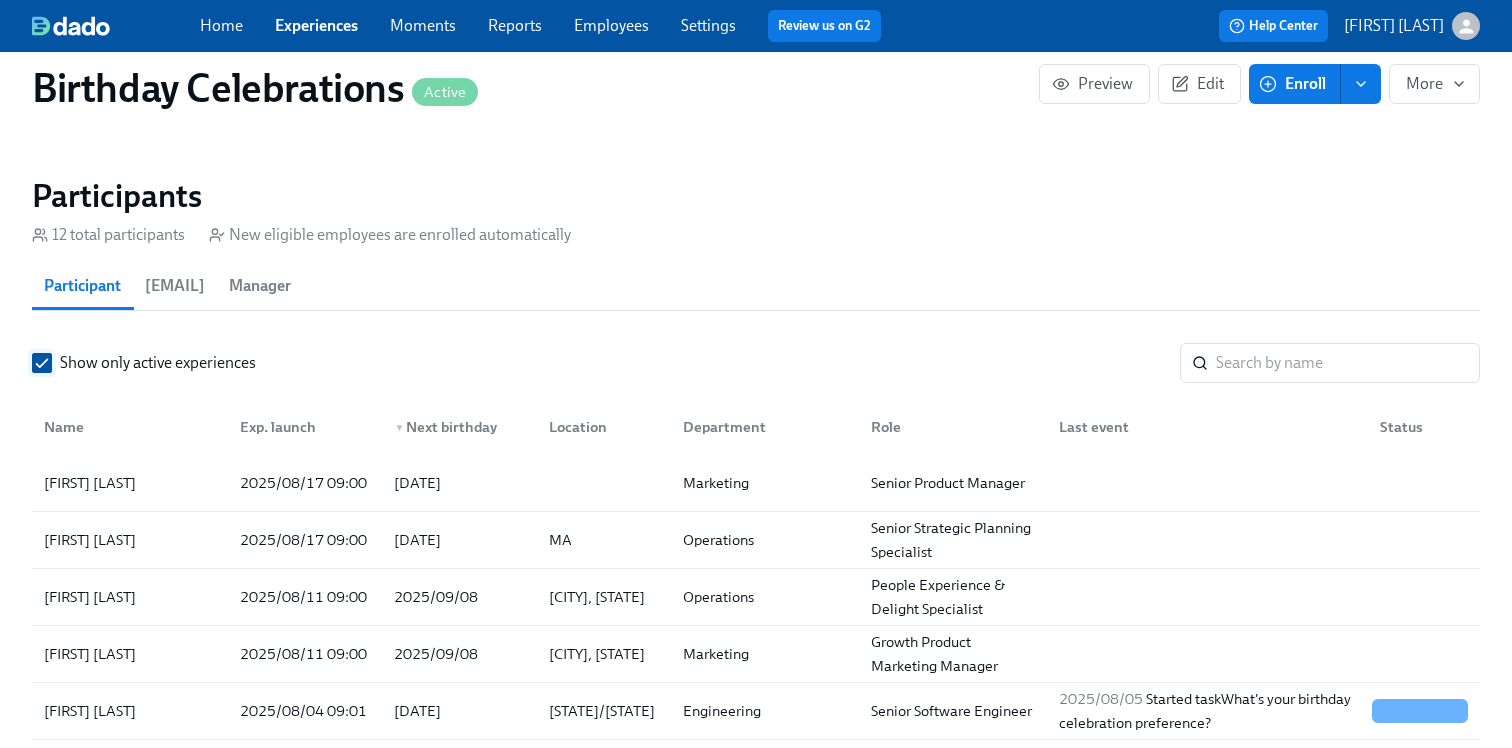 click on "Show only active experiences" at bounding box center [42, 363] 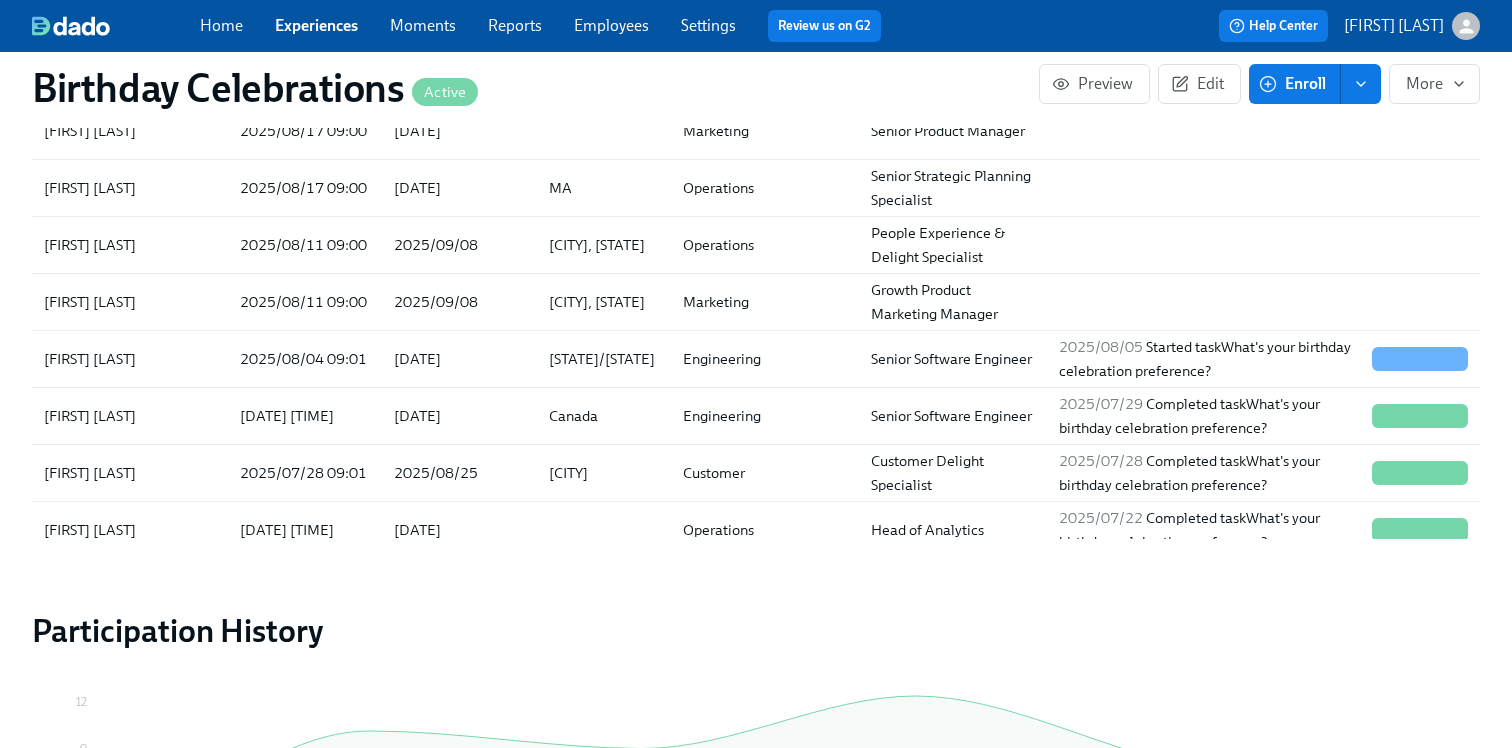 scroll, scrollTop: 1890, scrollLeft: 0, axis: vertical 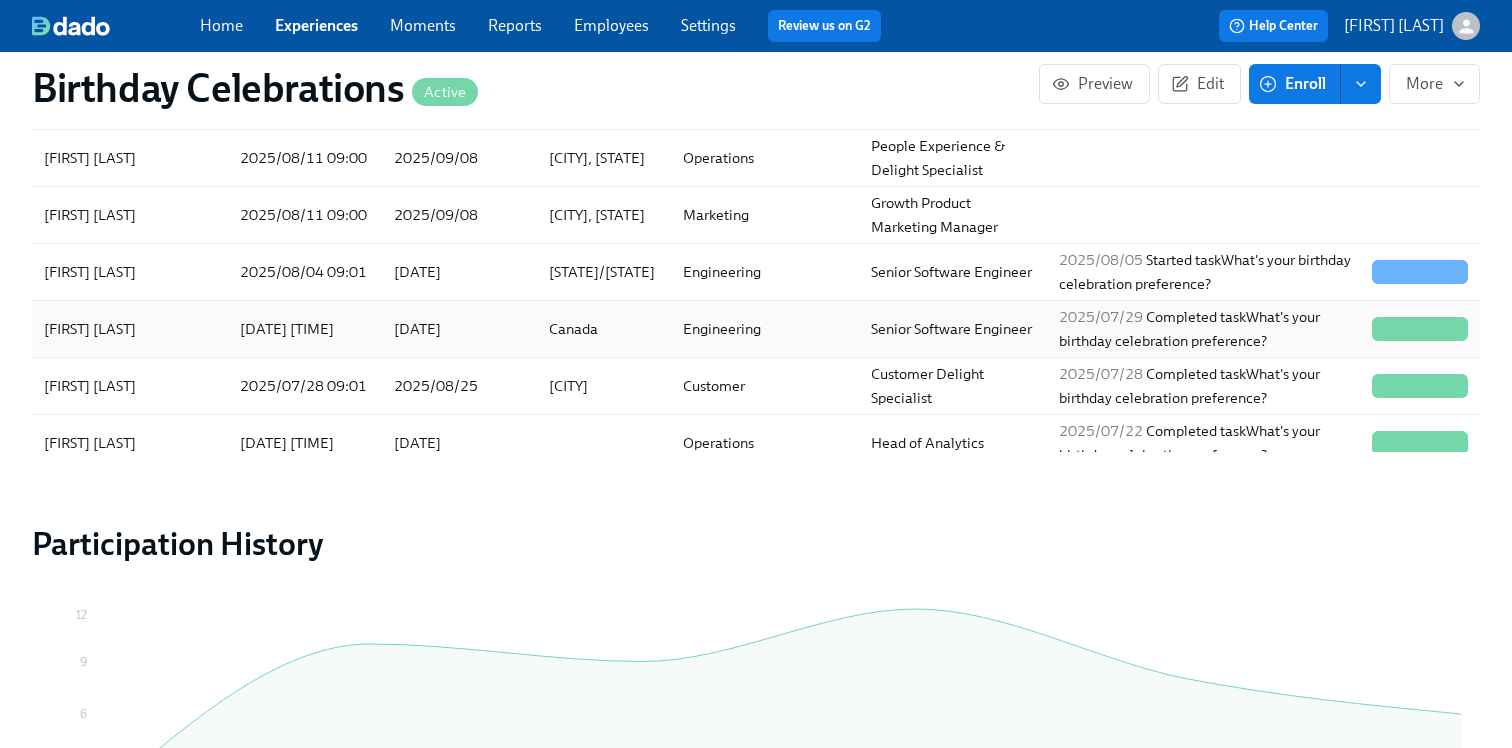 click on "[FIRST] [LAST]" at bounding box center [130, 329] 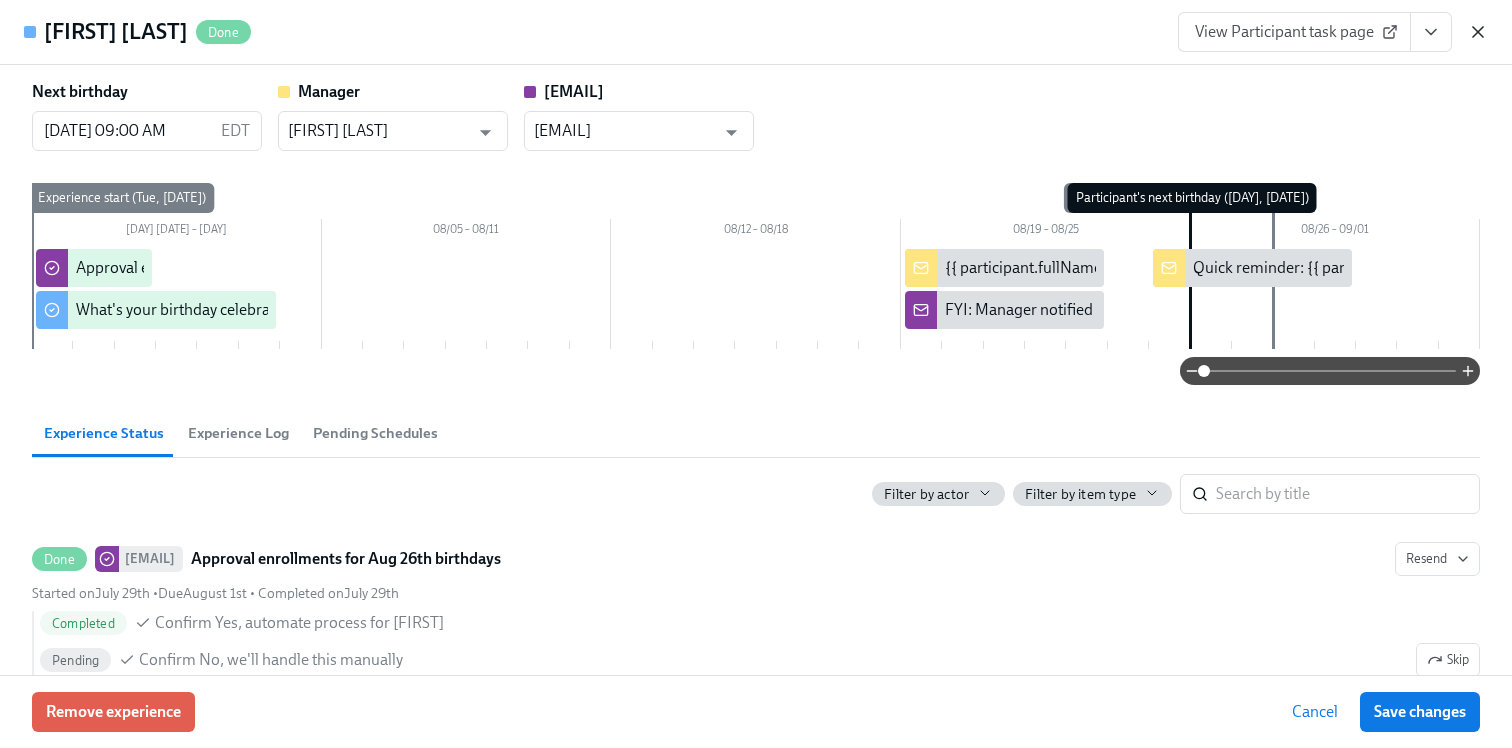 click 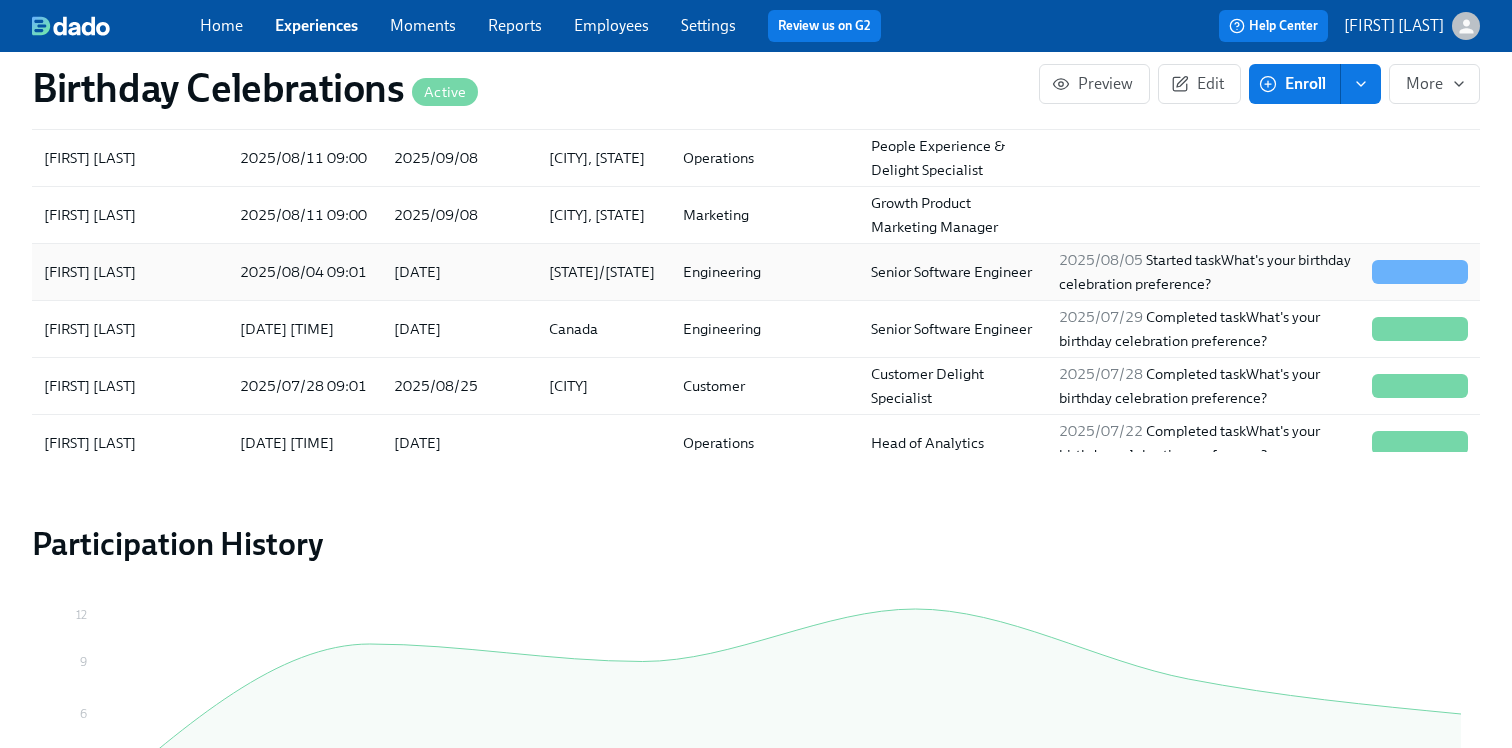click on "[DATE]" at bounding box center [417, 272] 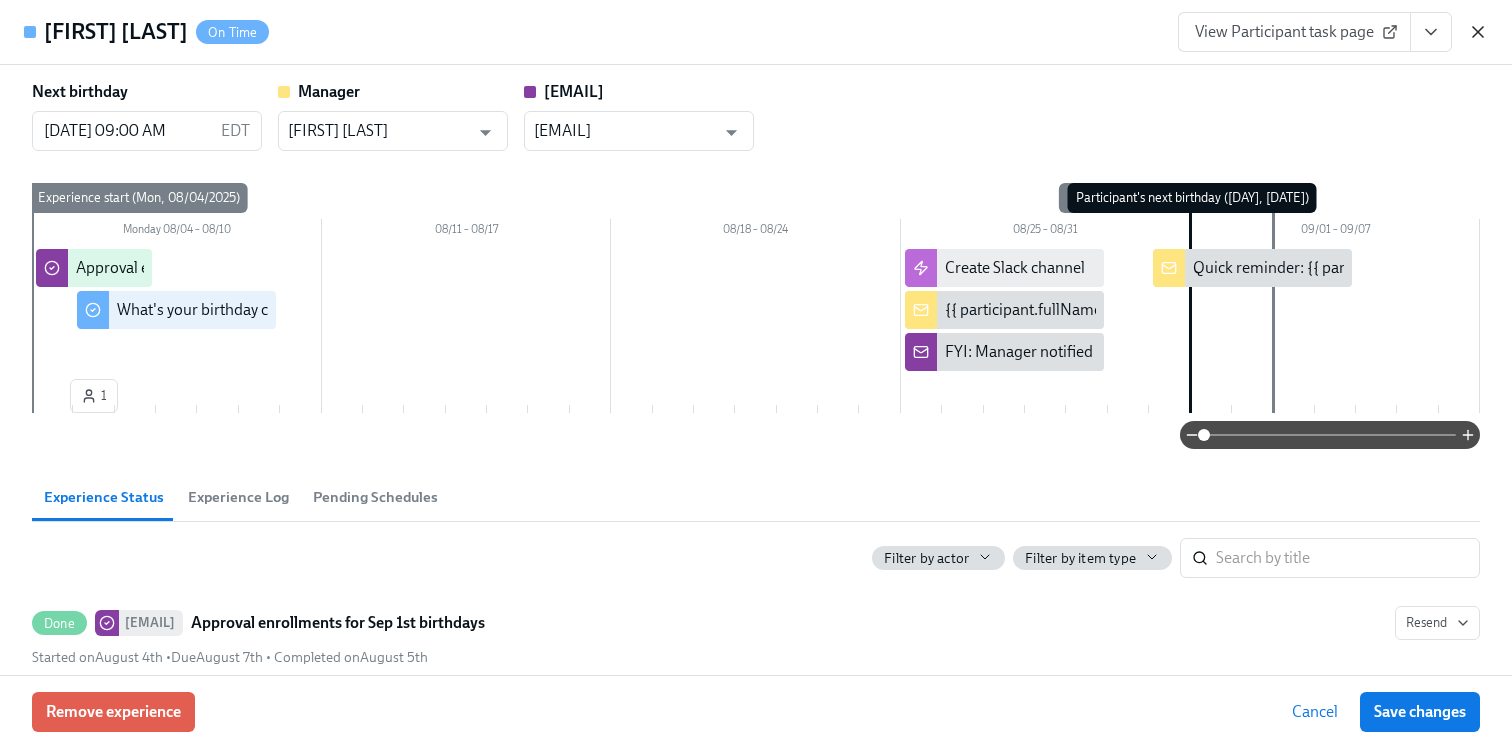 click 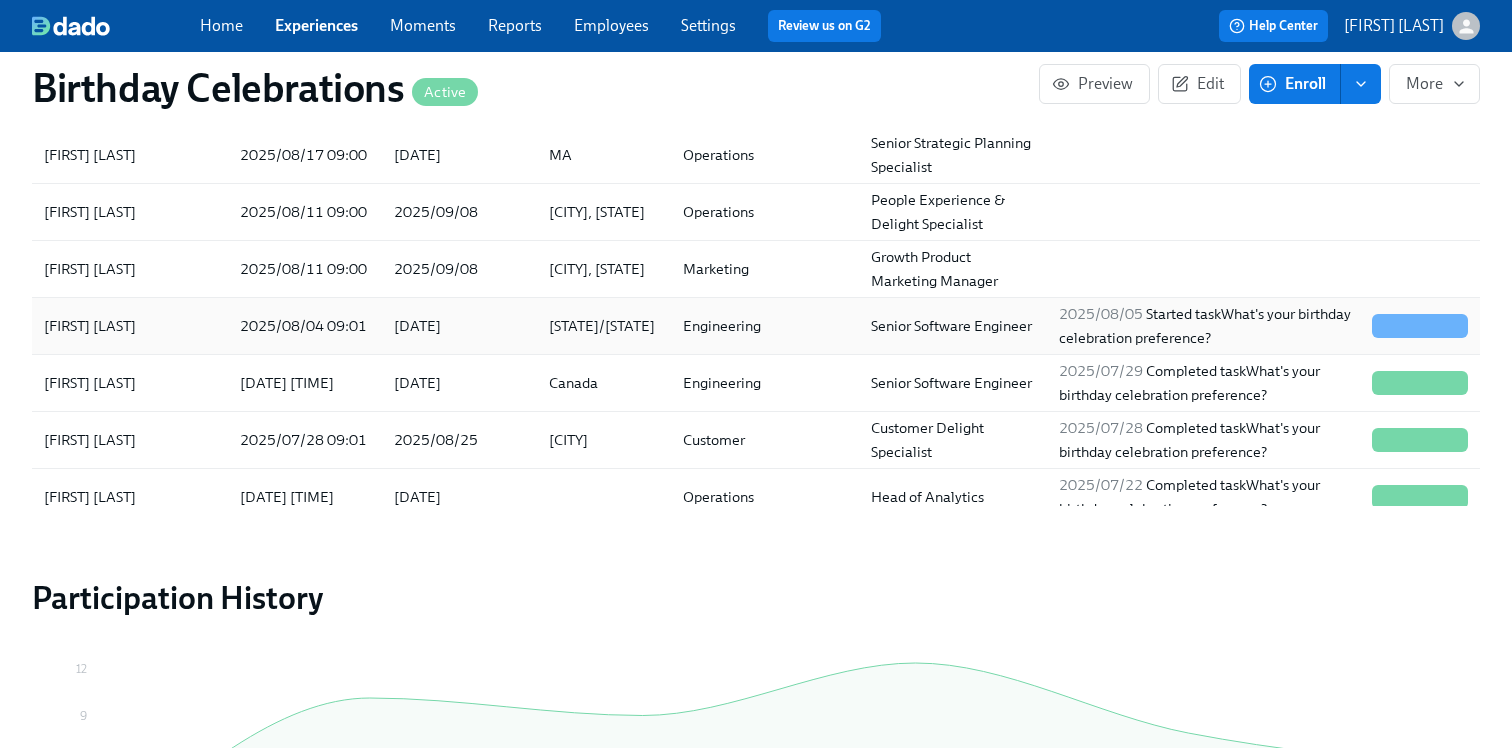 scroll, scrollTop: 1832, scrollLeft: 0, axis: vertical 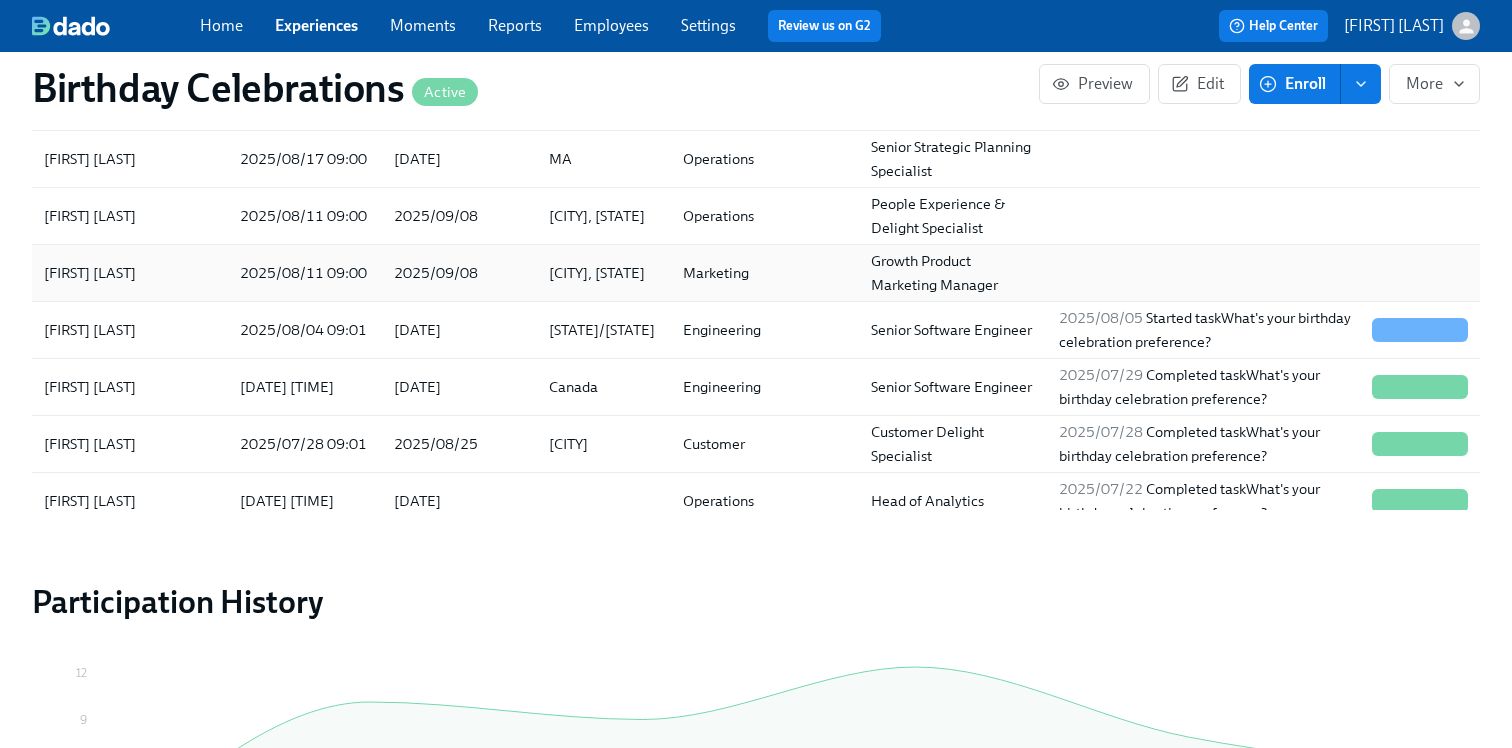click on "Marketing" at bounding box center [716, 273] 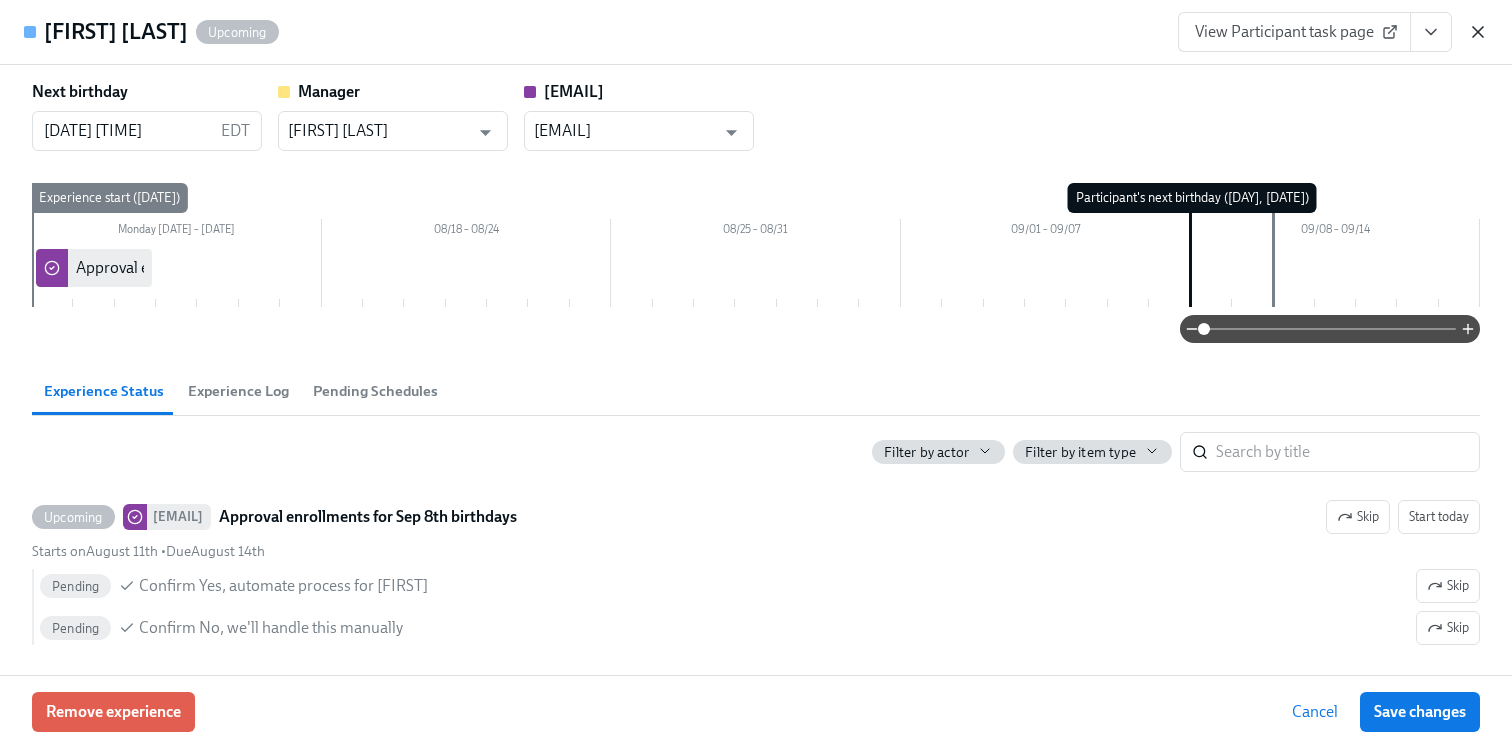 click 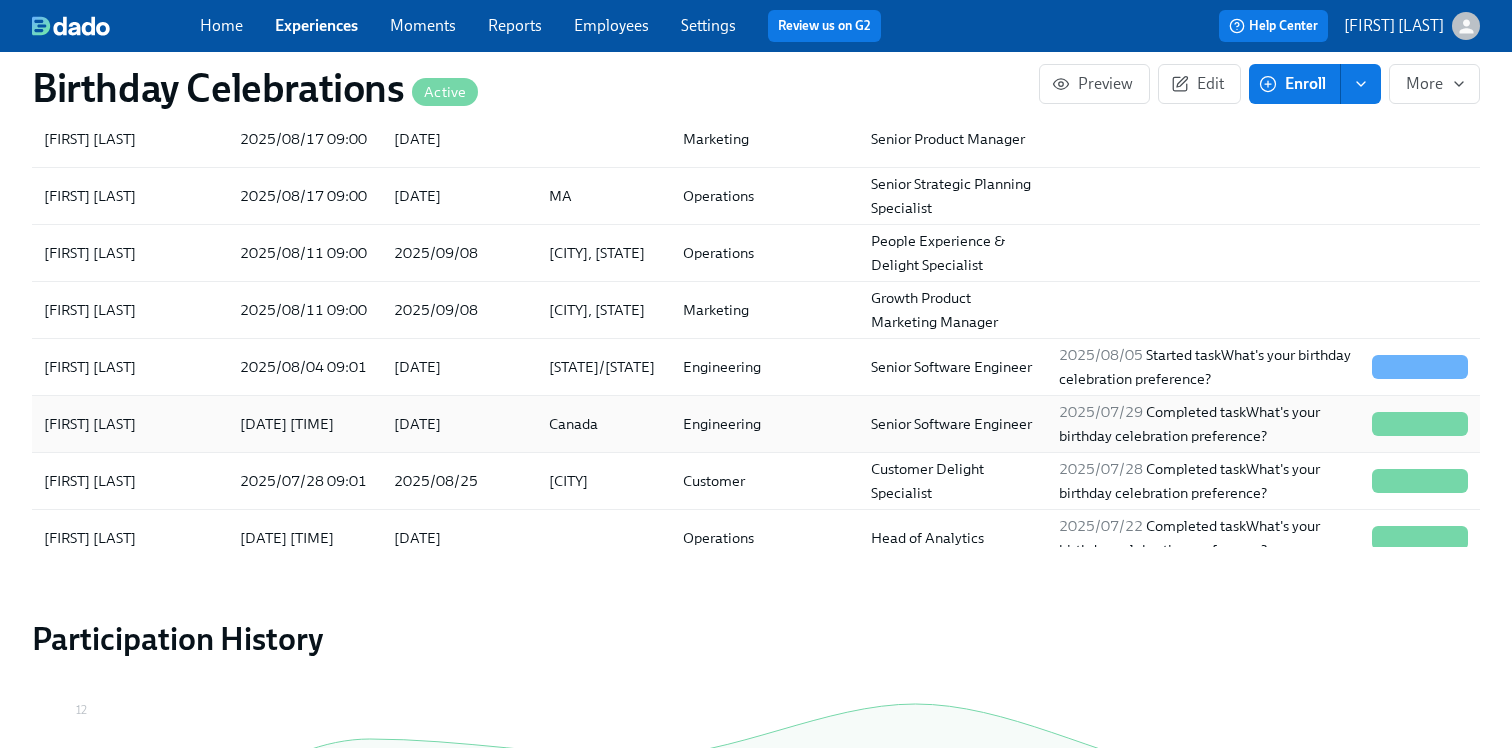 scroll, scrollTop: 1769, scrollLeft: 0, axis: vertical 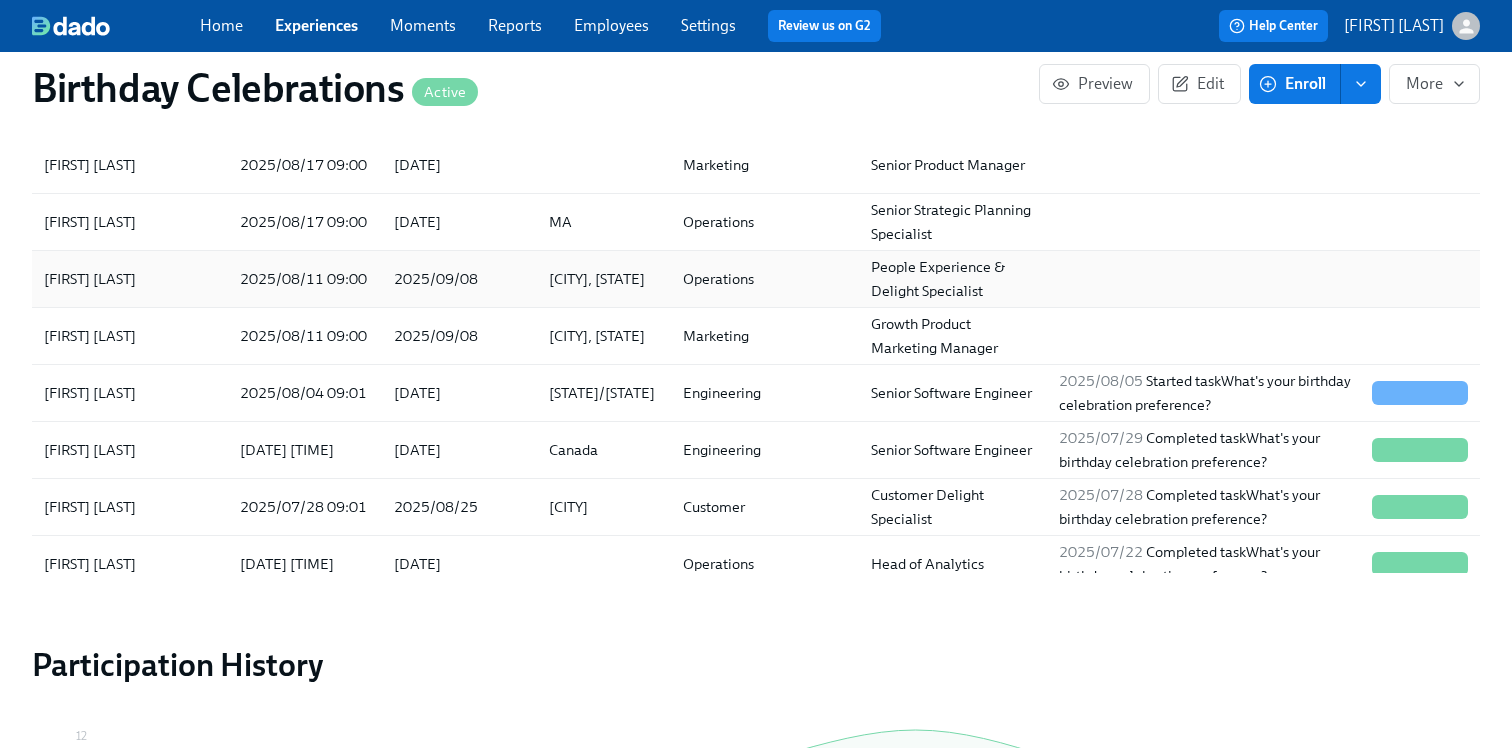 click on "Operations" at bounding box center [718, 279] 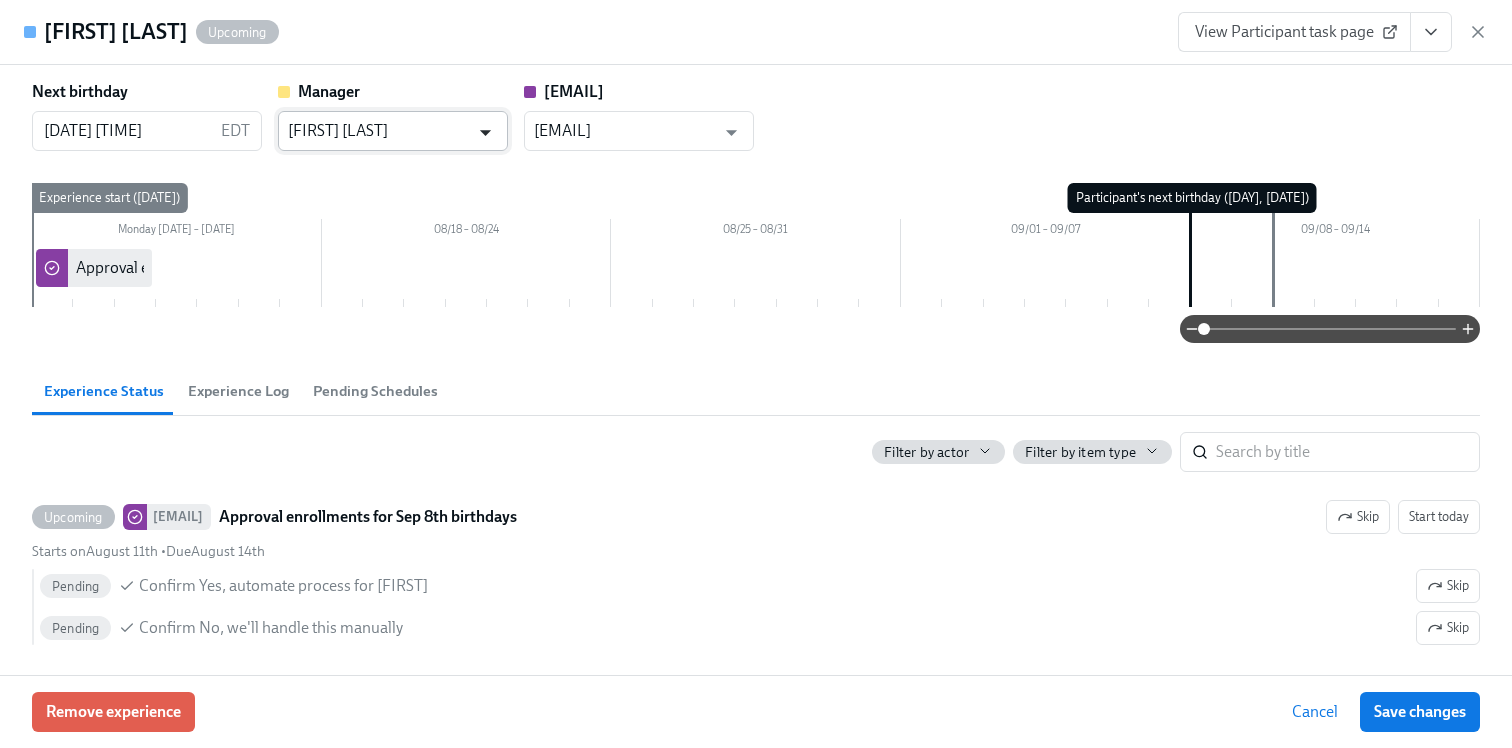 click 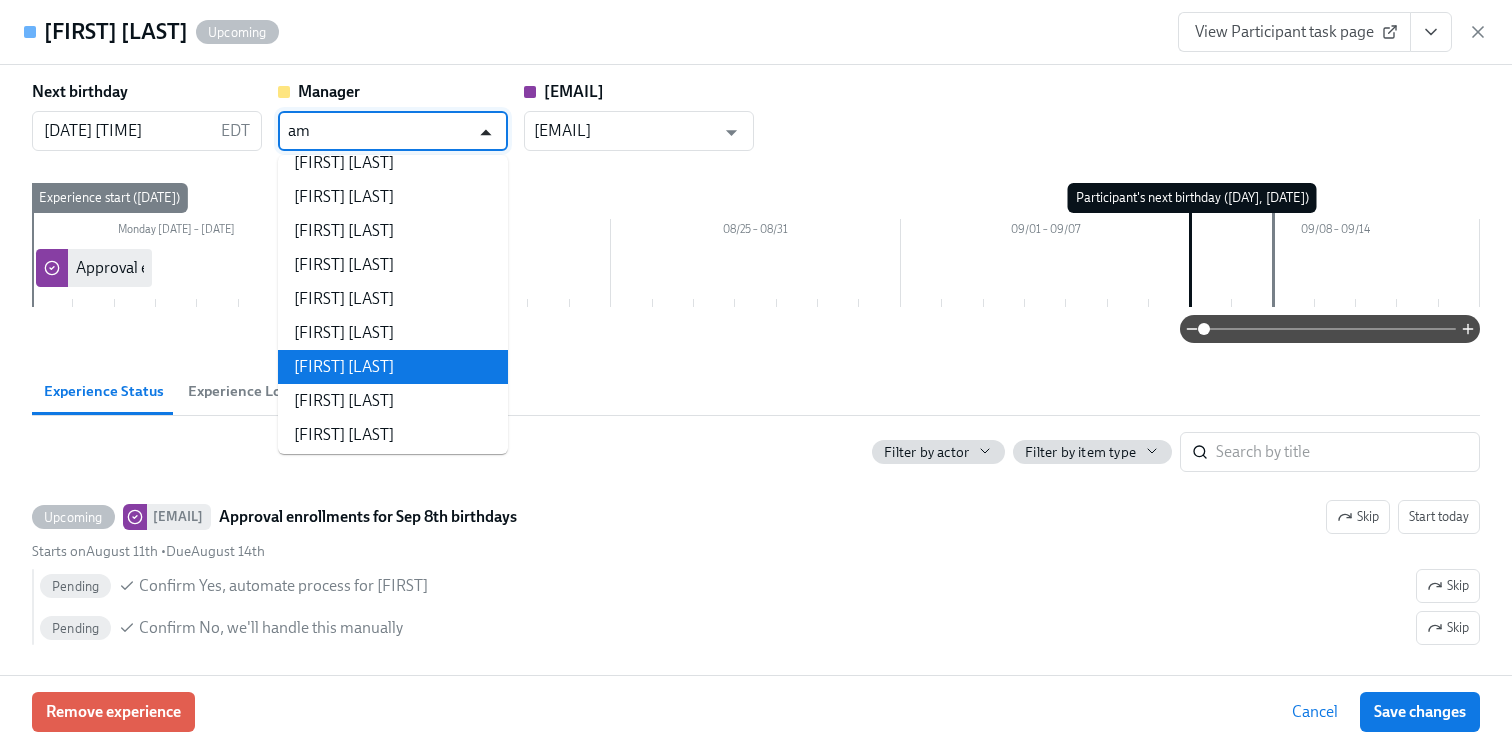 scroll, scrollTop: 0, scrollLeft: 0, axis: both 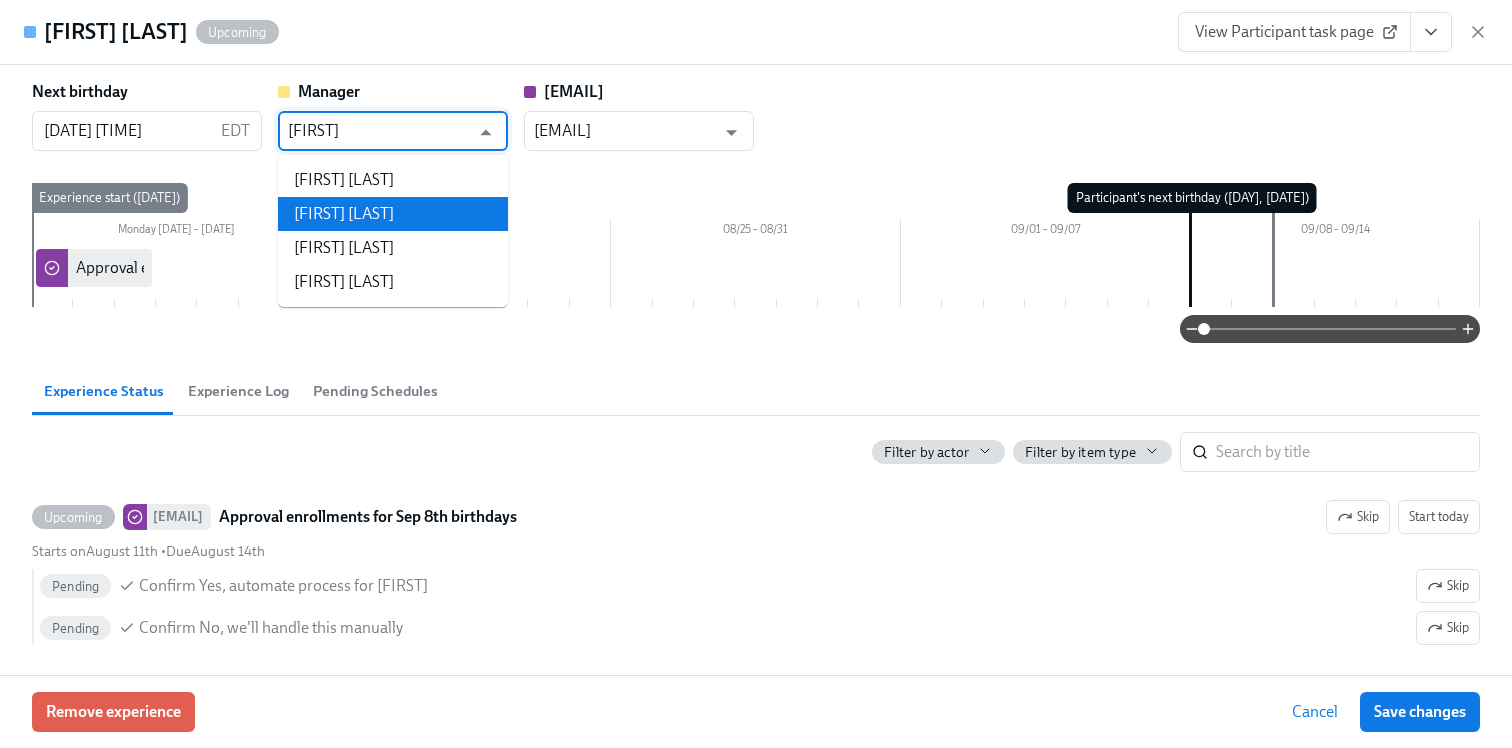 click on "[FIRST] [LAST]" at bounding box center (393, 214) 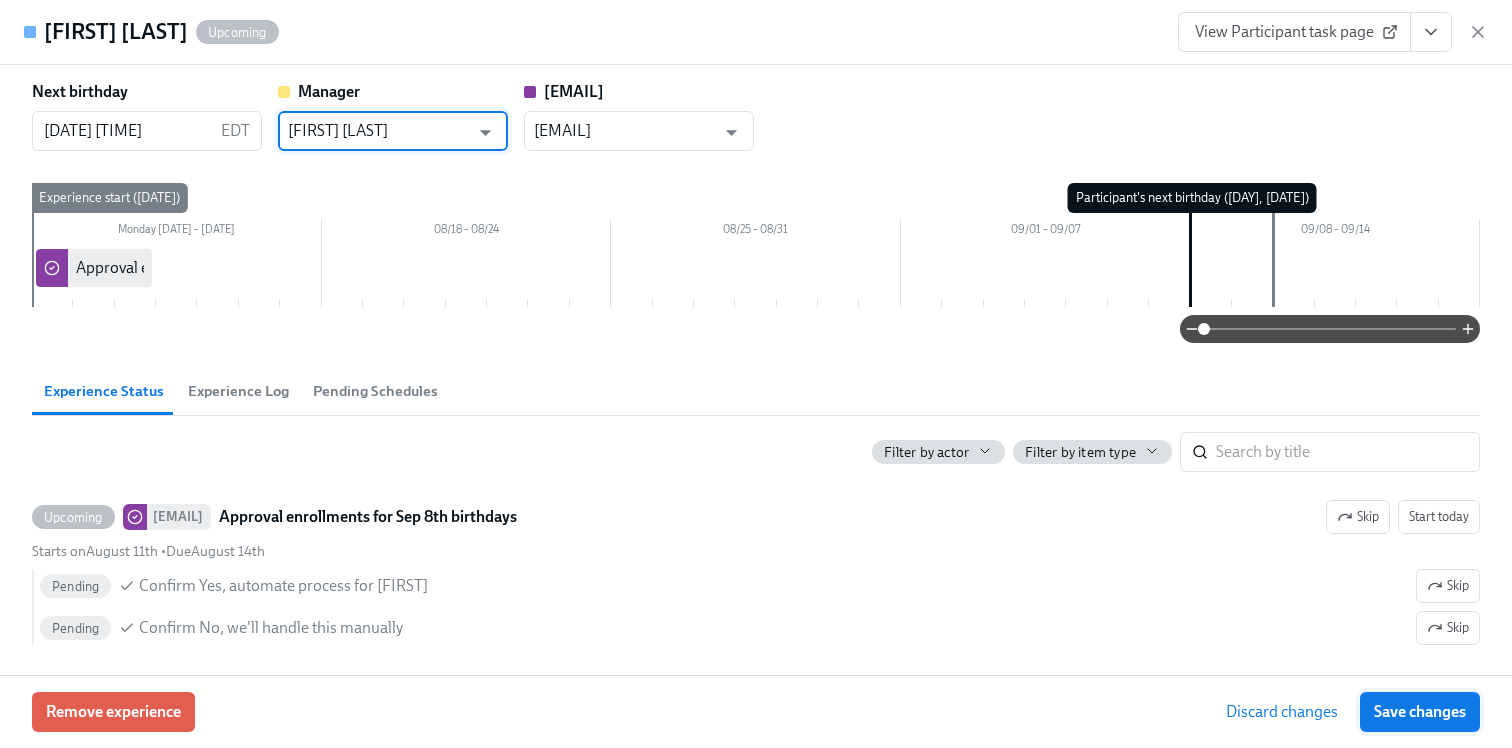 type on "[FIRST] [LAST]" 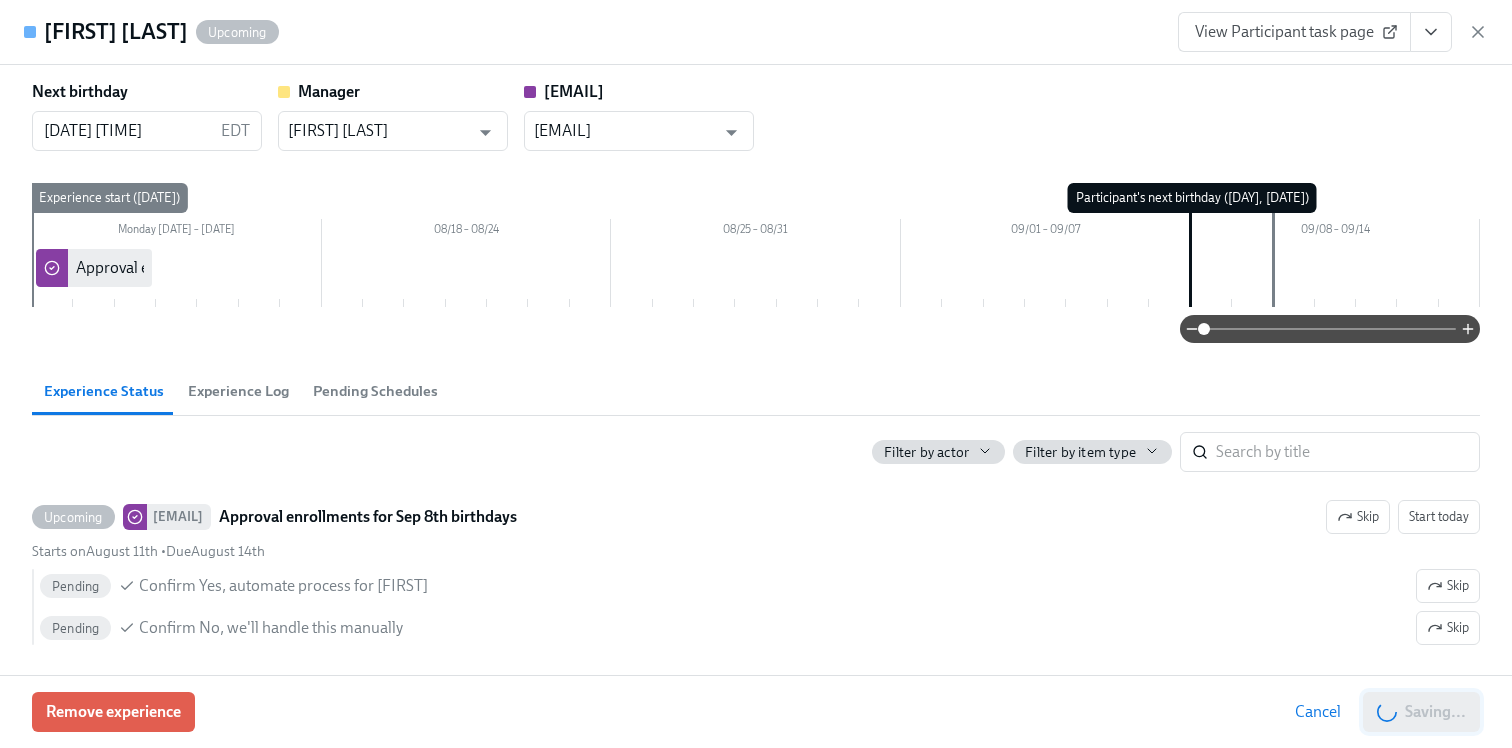 scroll, scrollTop: 0, scrollLeft: 5040, axis: horizontal 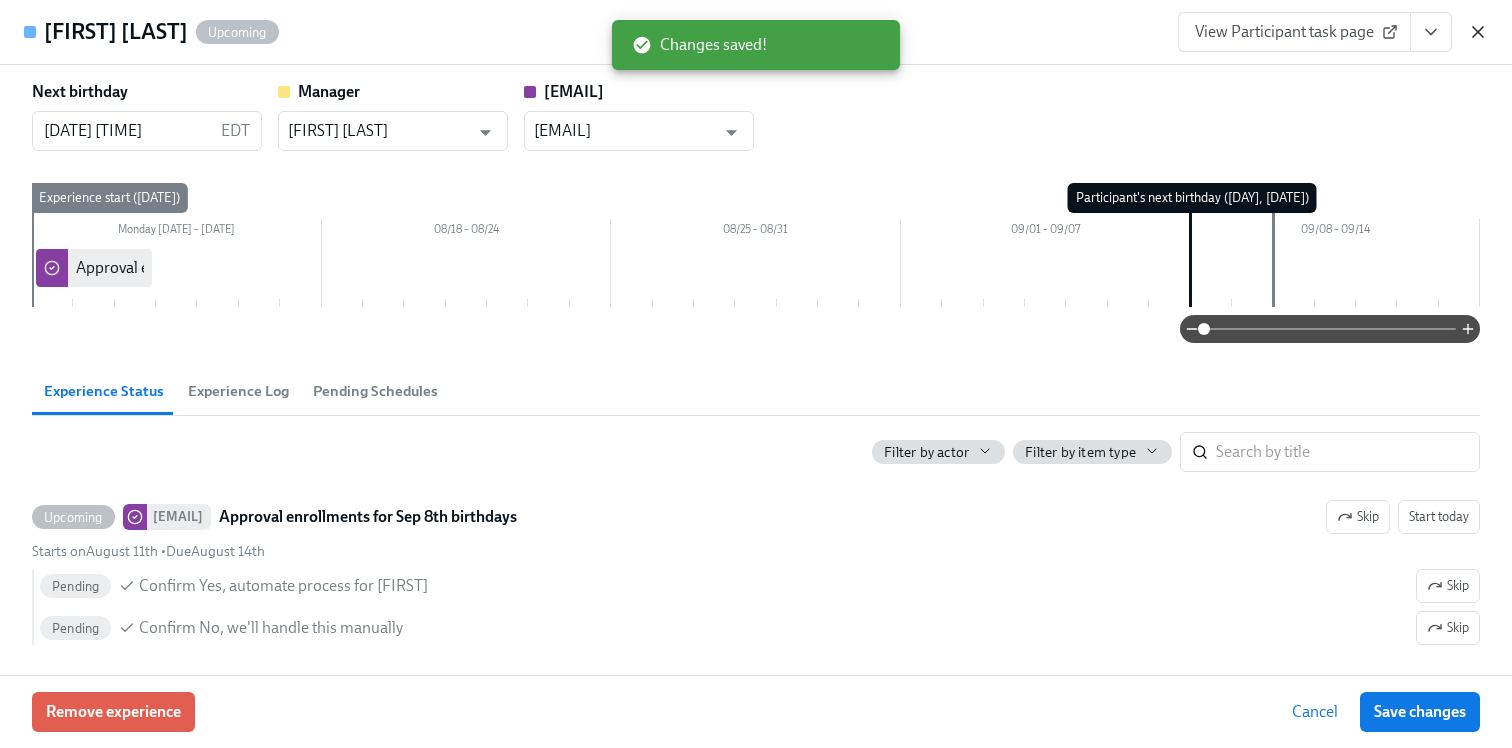 click 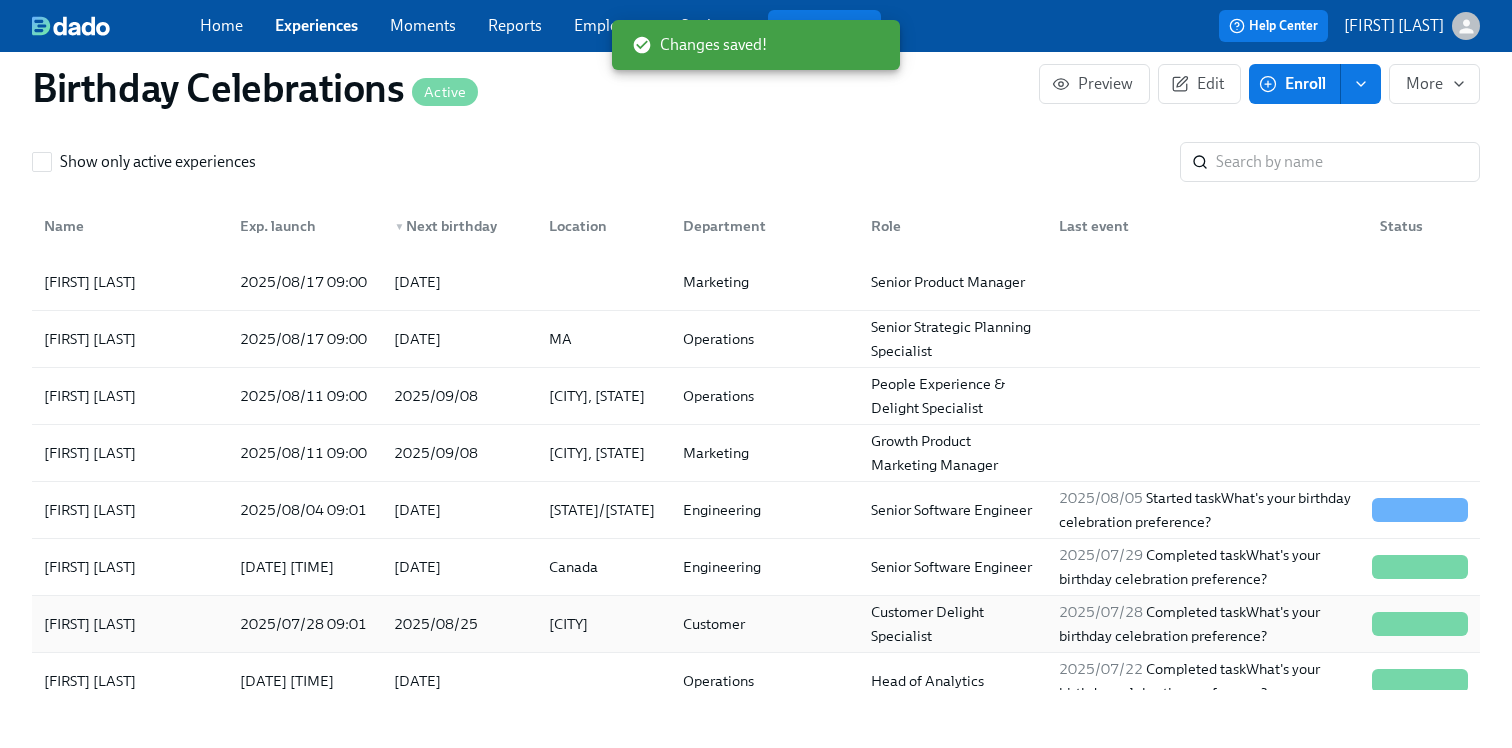 scroll, scrollTop: 1647, scrollLeft: 0, axis: vertical 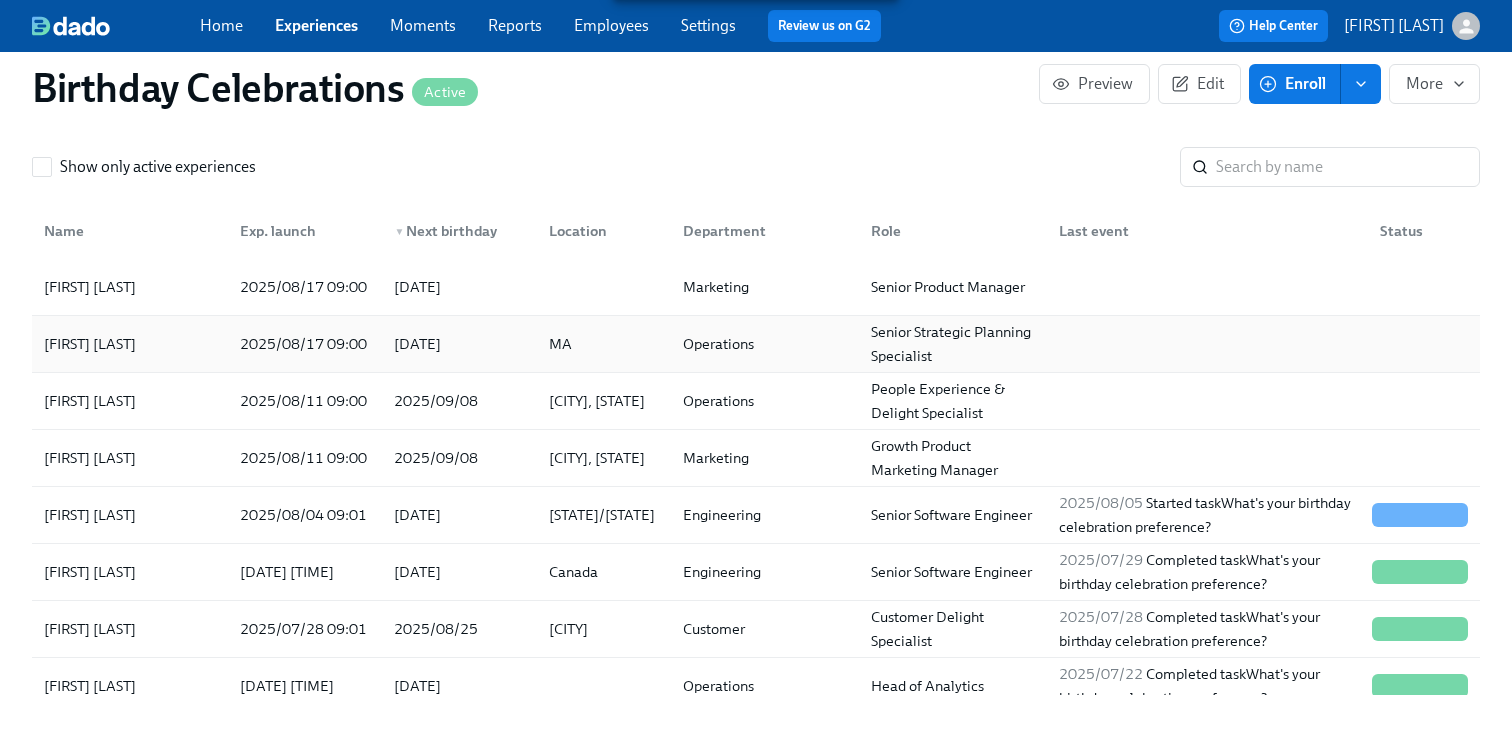 click on "MA" at bounding box center [600, 344] 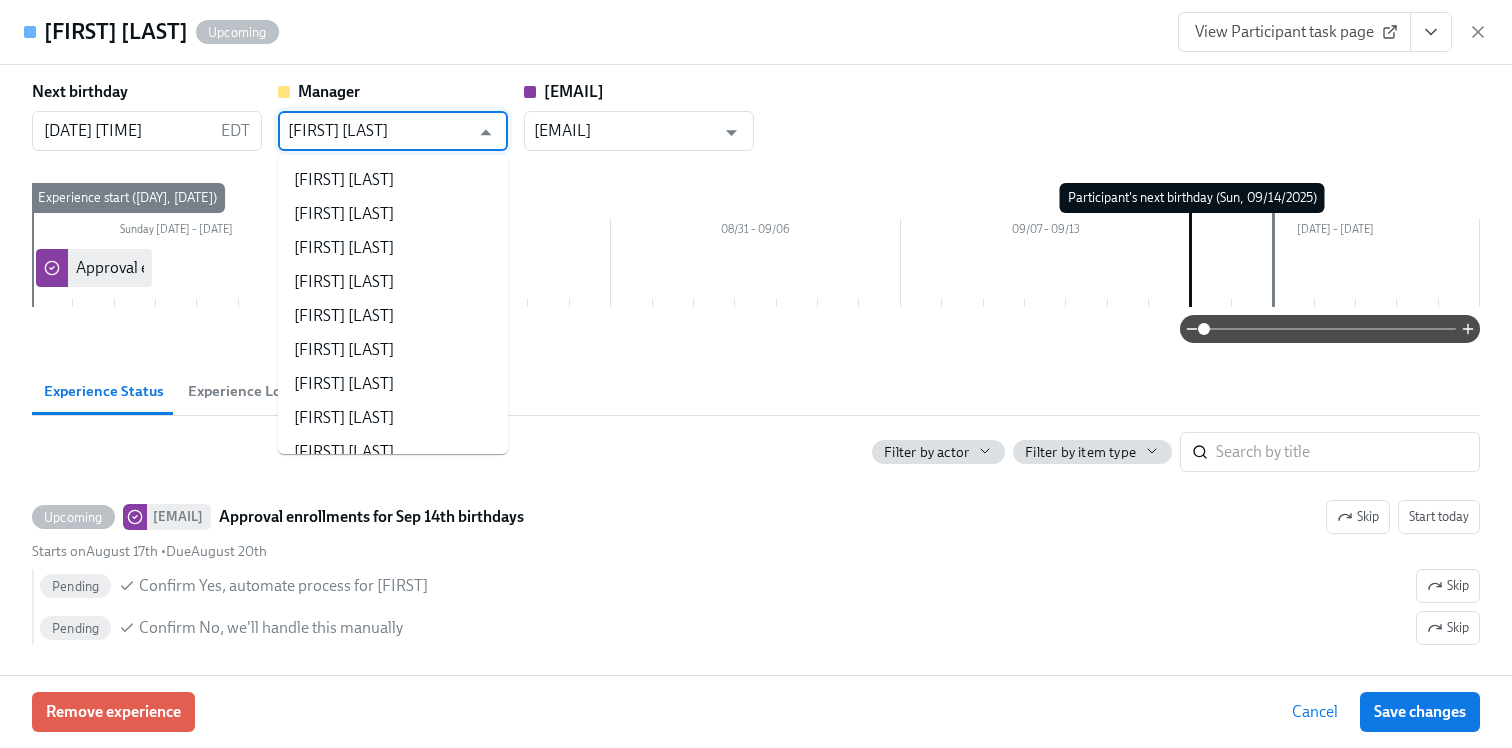 click on "[FIRST] [LAST]" at bounding box center [378, 131] 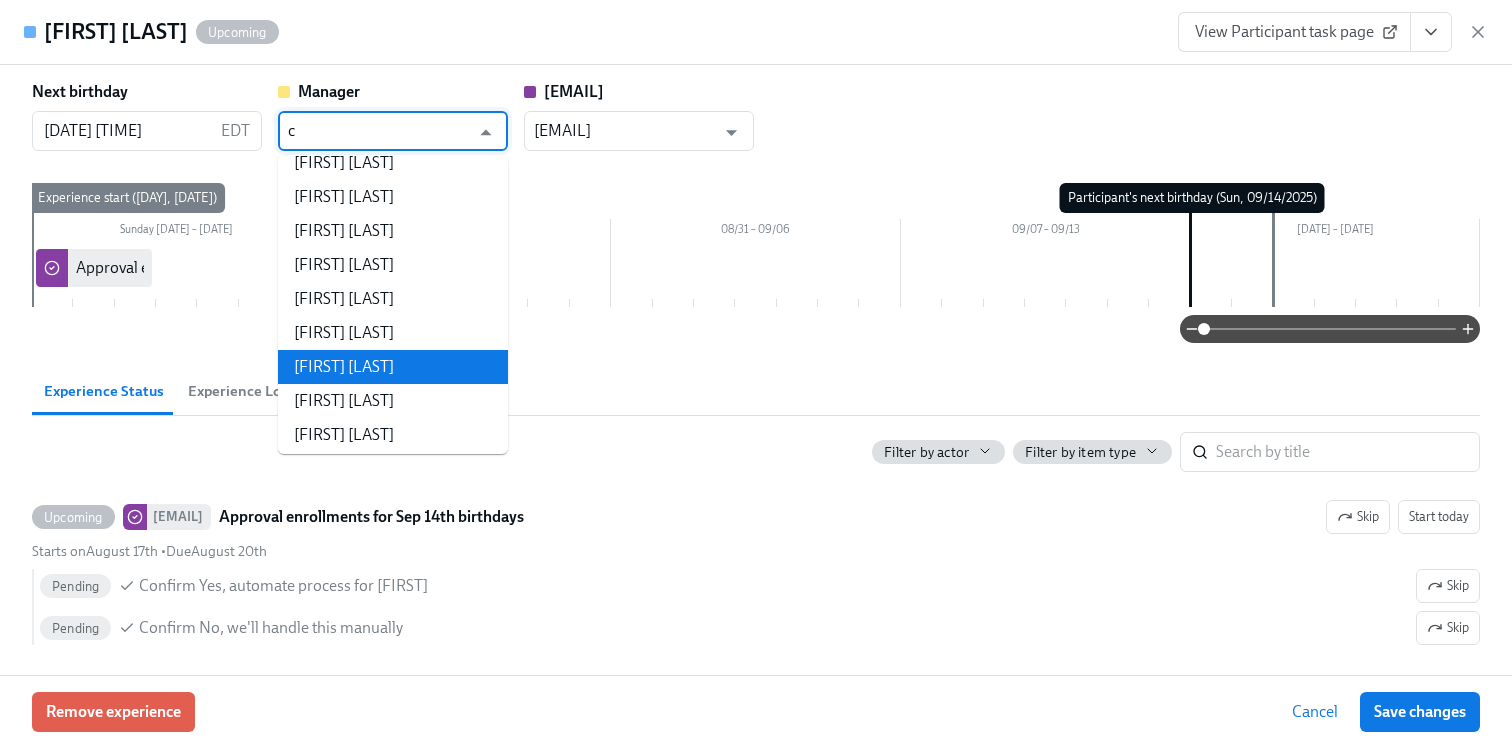 scroll, scrollTop: 0, scrollLeft: 0, axis: both 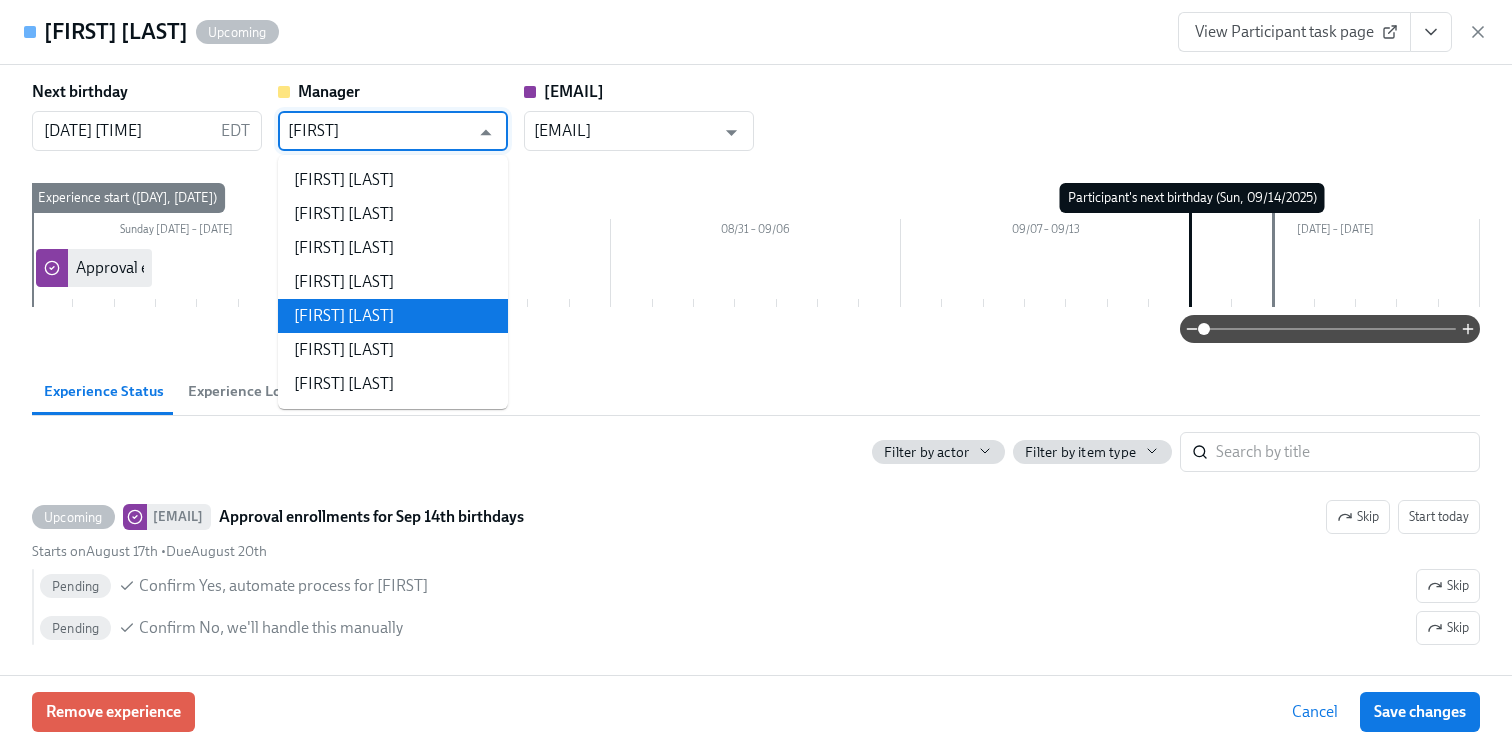 click on "[FIRST] [LAST]" at bounding box center [393, 316] 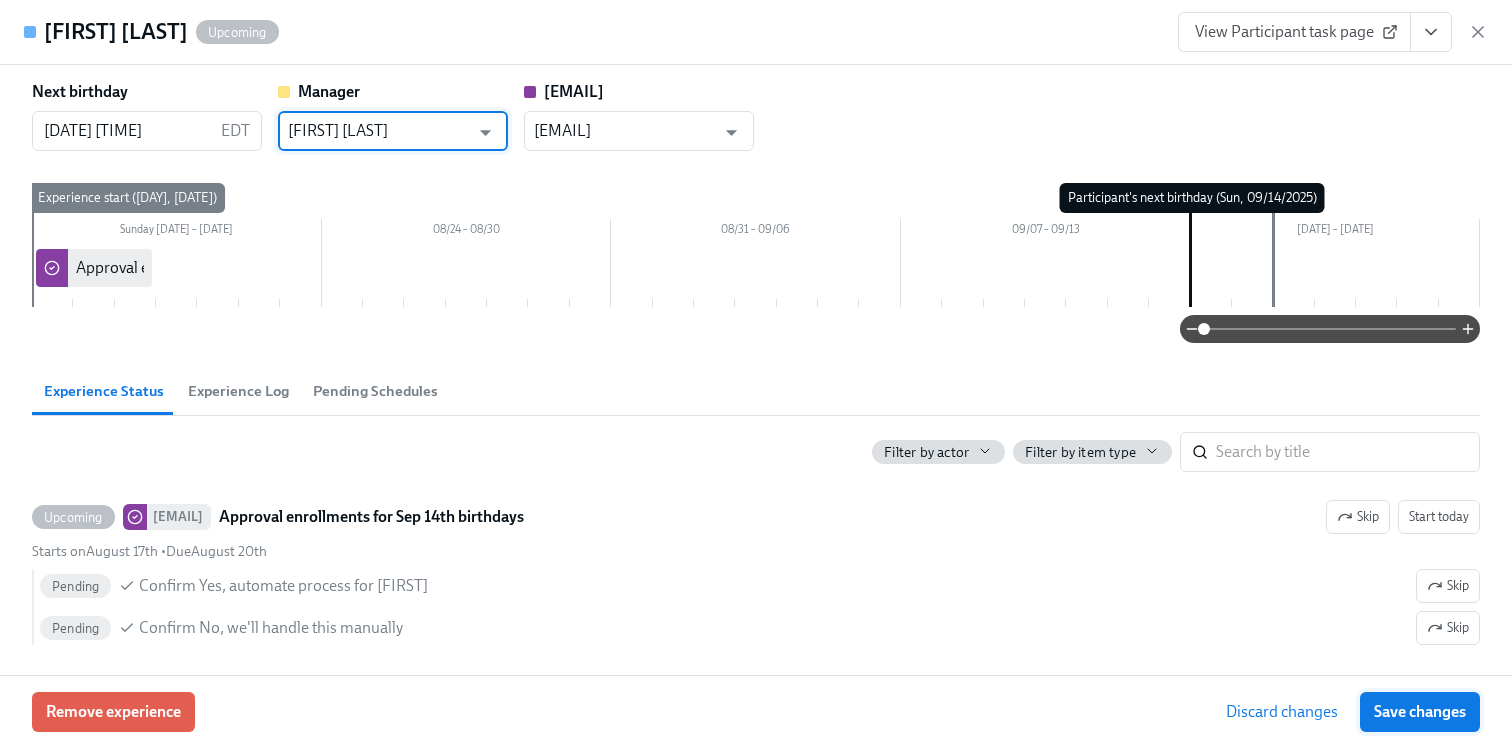 type on "[FIRST] [LAST]" 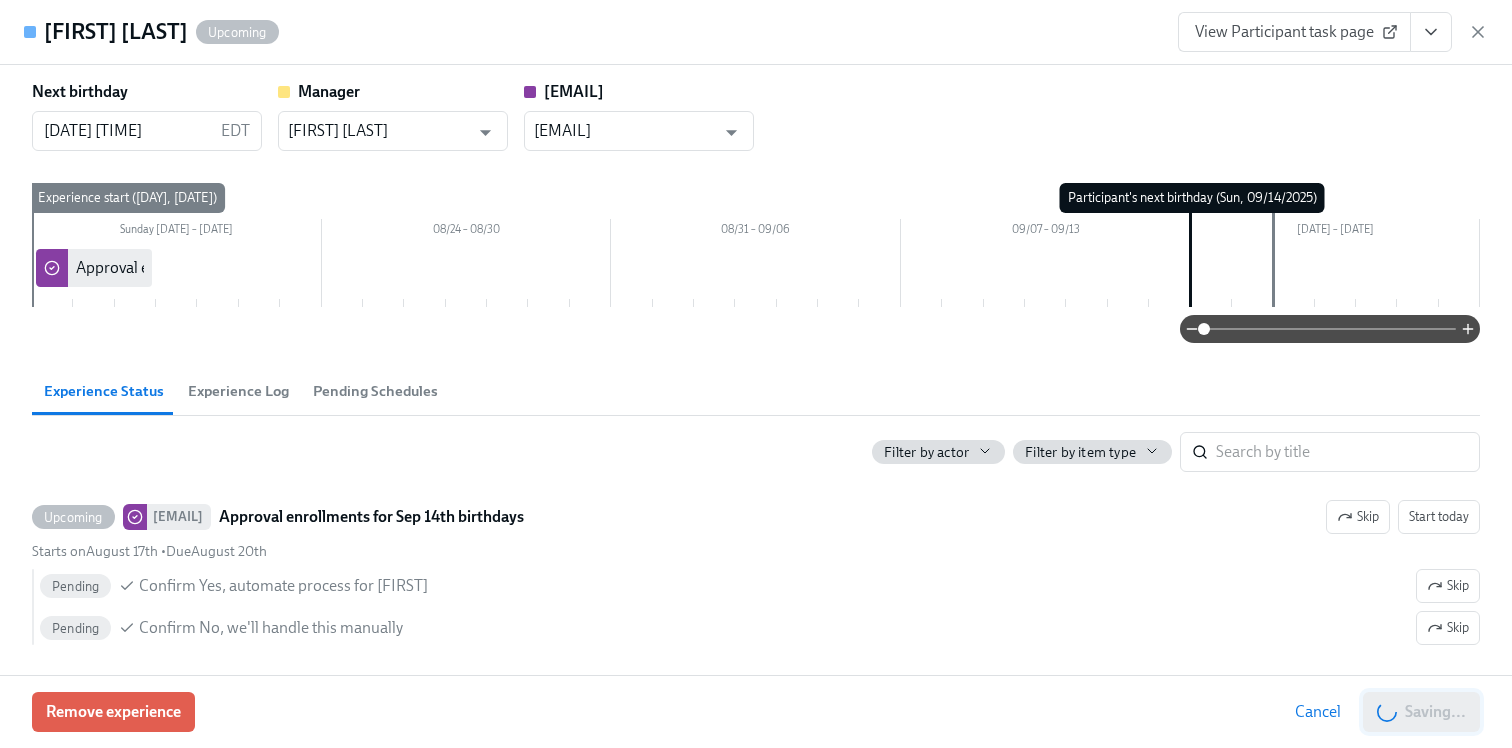 scroll, scrollTop: 0, scrollLeft: 5488, axis: horizontal 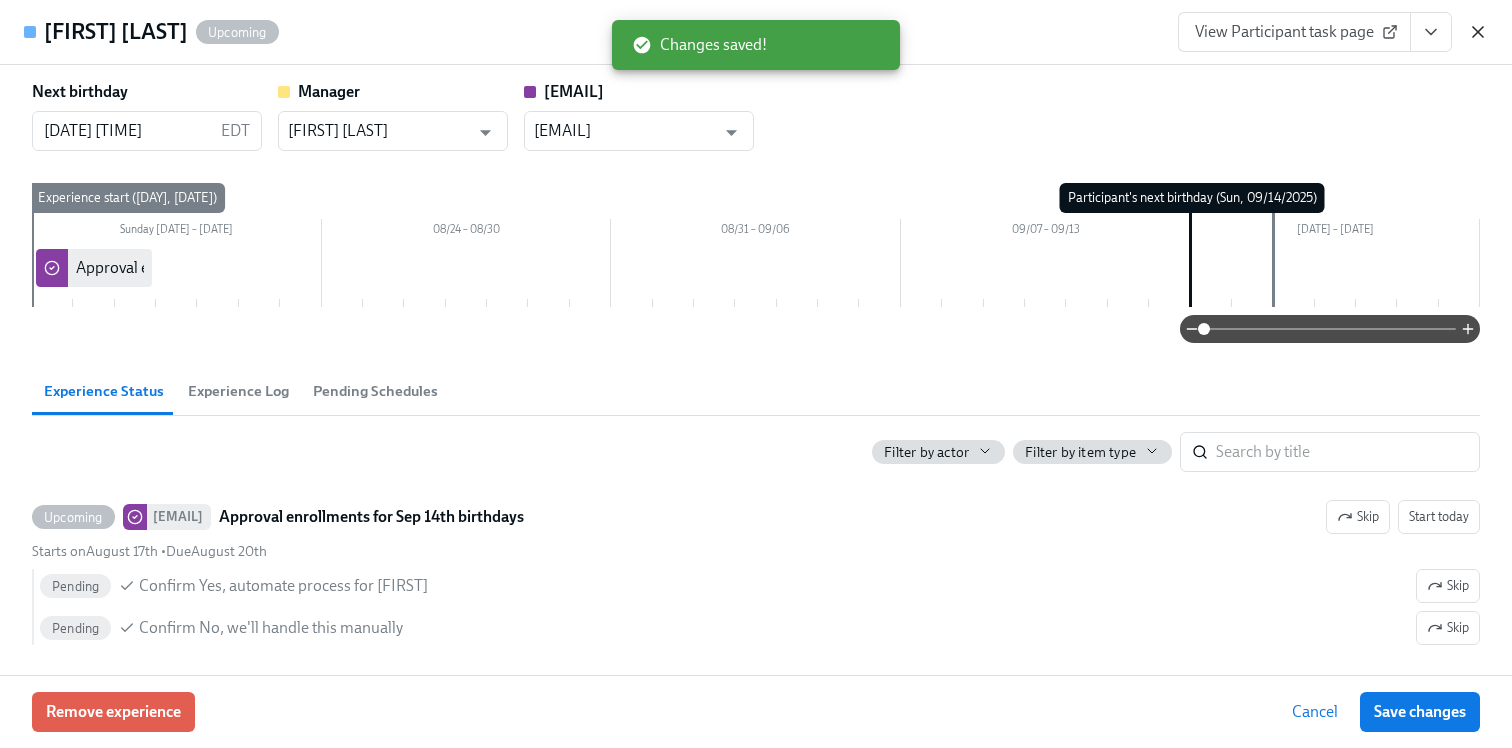 click 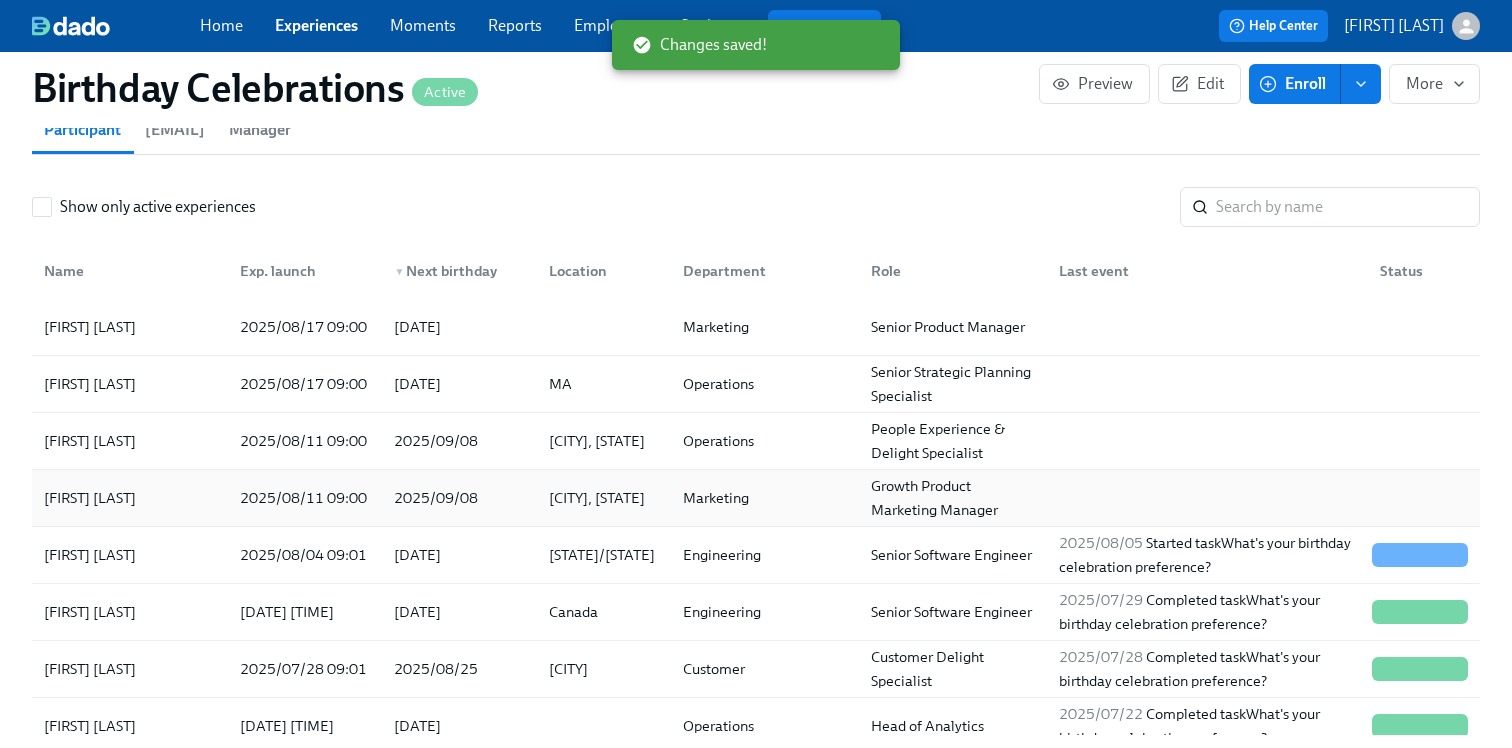 scroll, scrollTop: 1588, scrollLeft: 0, axis: vertical 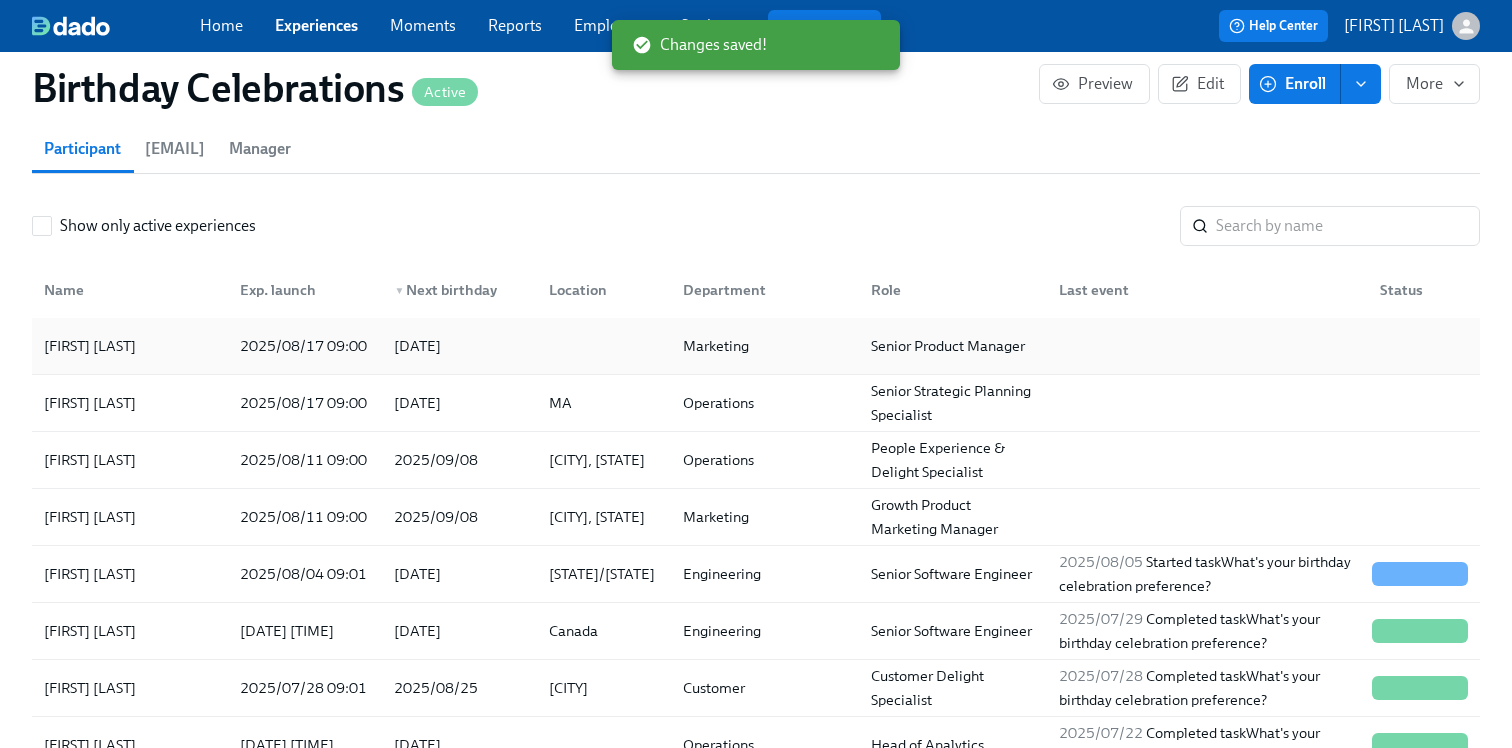 click at bounding box center (600, 346) 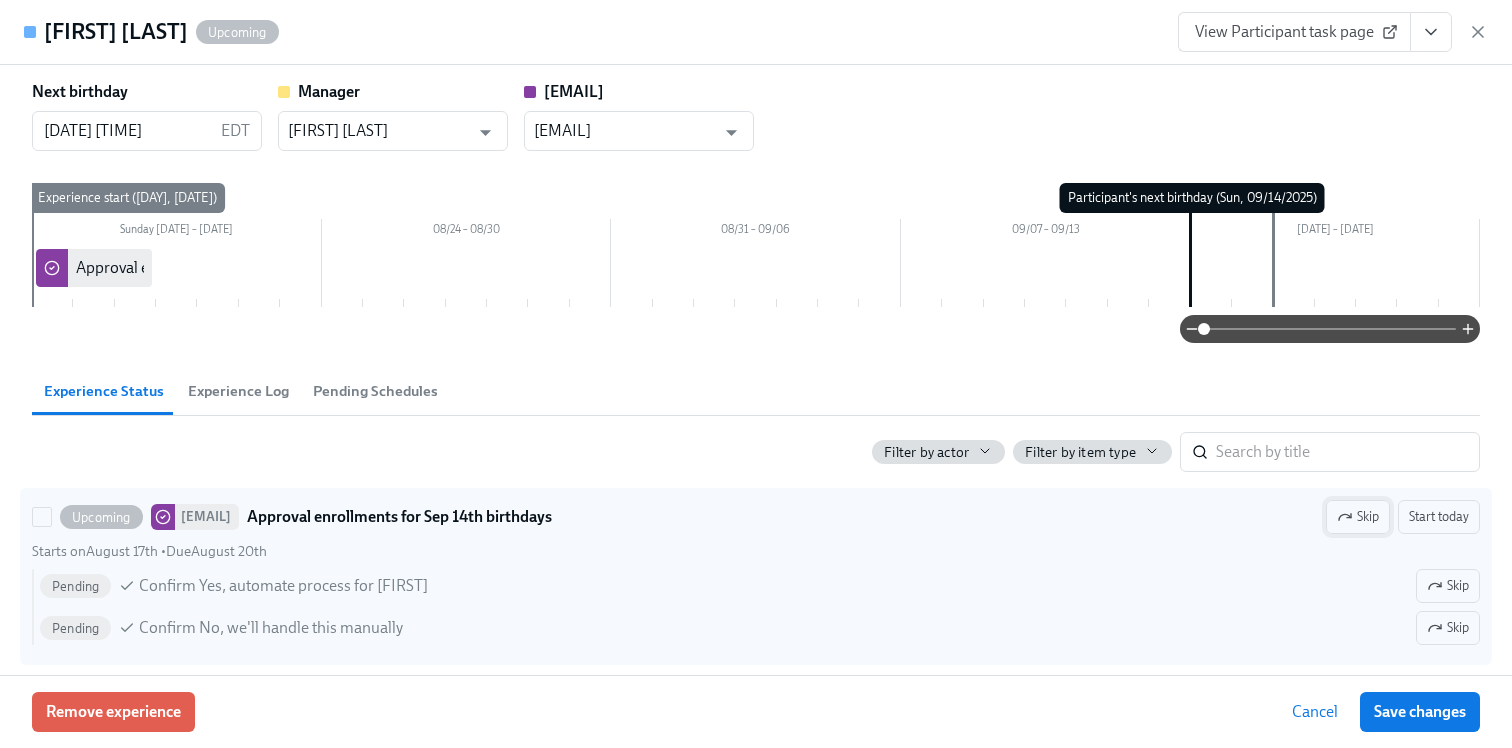 click 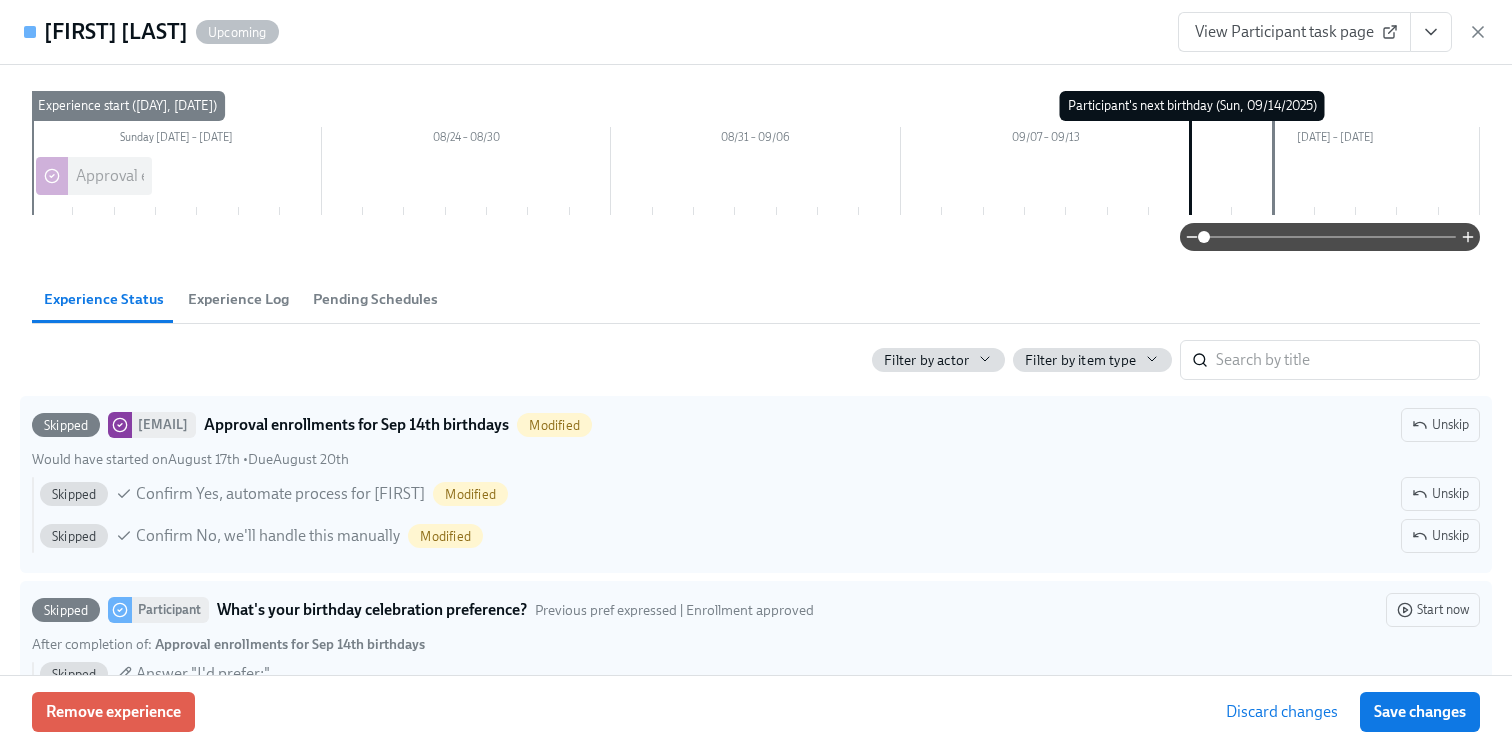 scroll, scrollTop: 0, scrollLeft: 0, axis: both 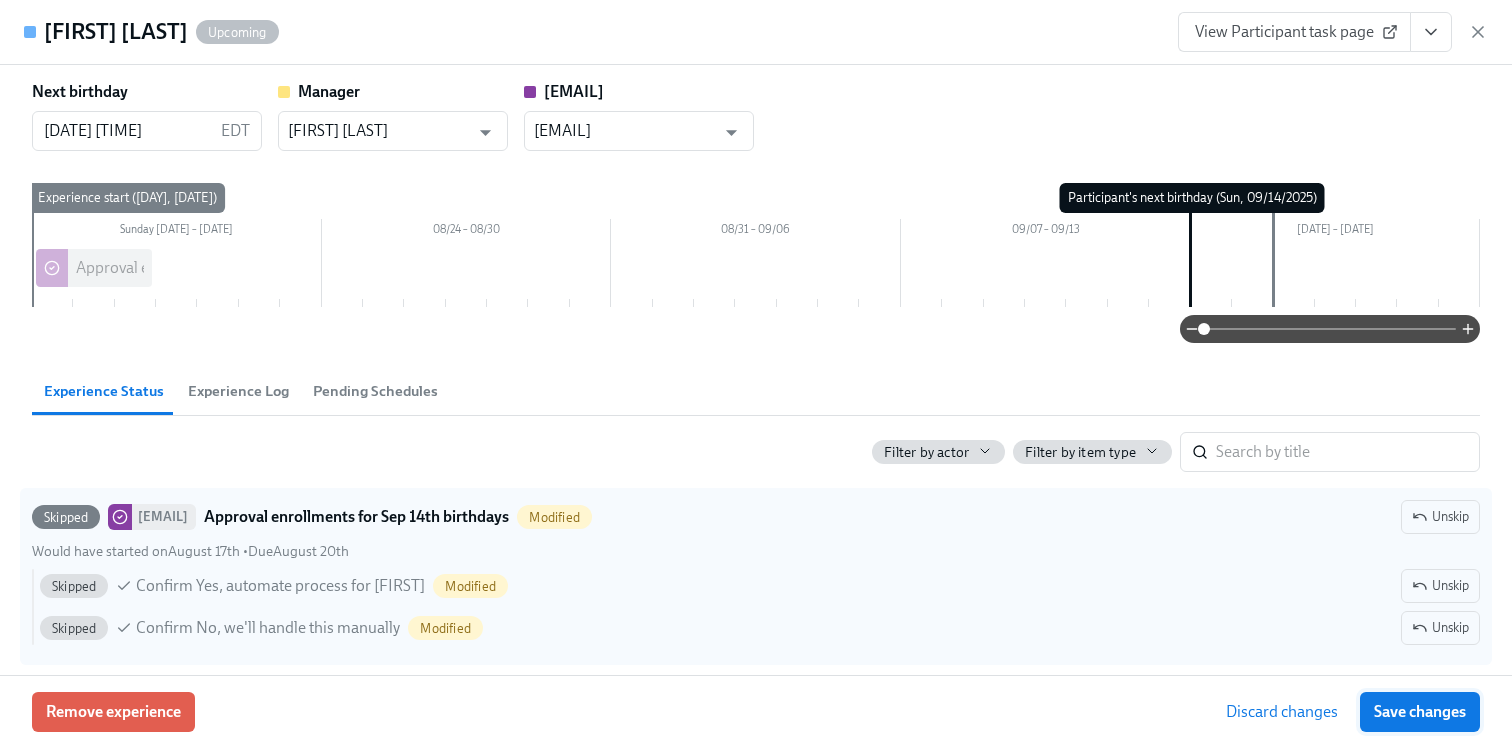 click on "Save changes" at bounding box center [1420, 712] 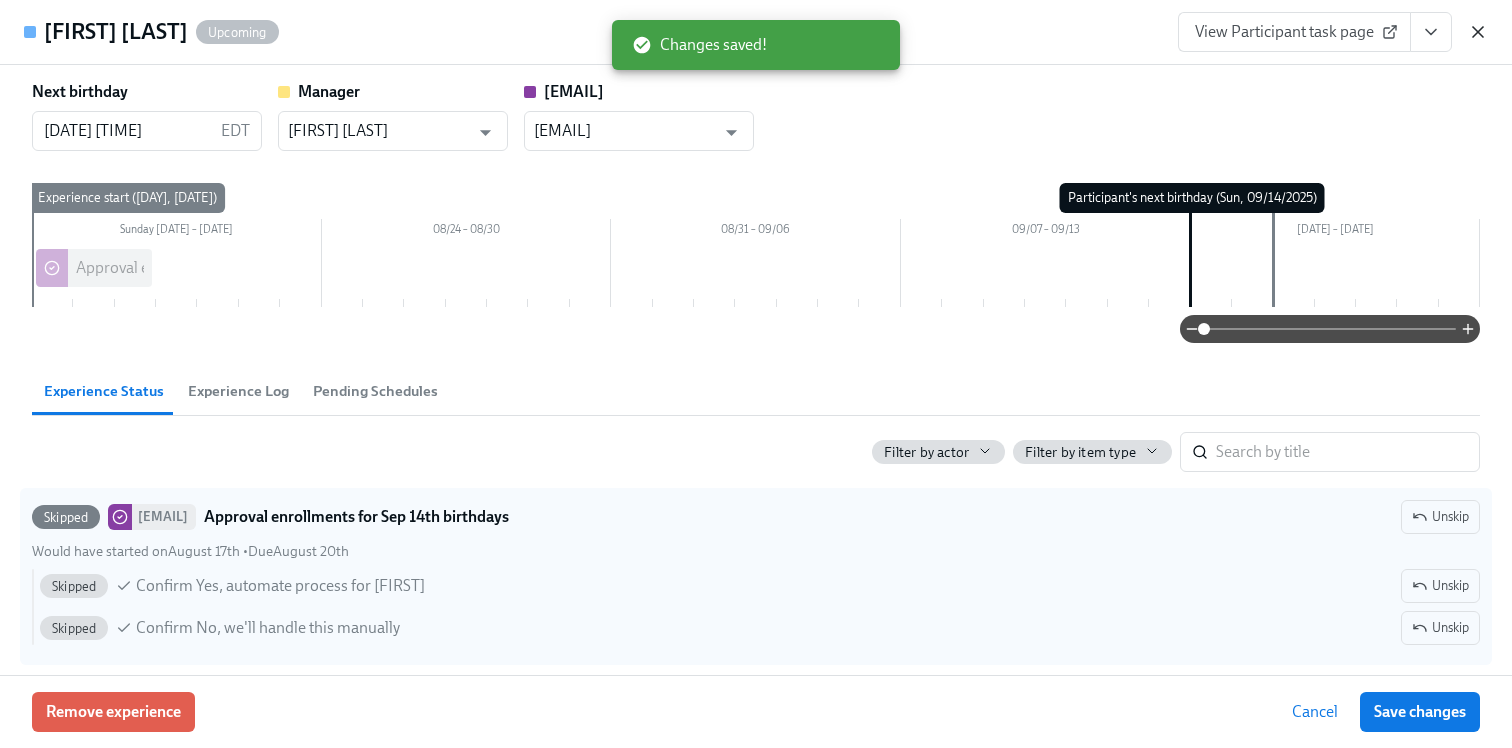 click 